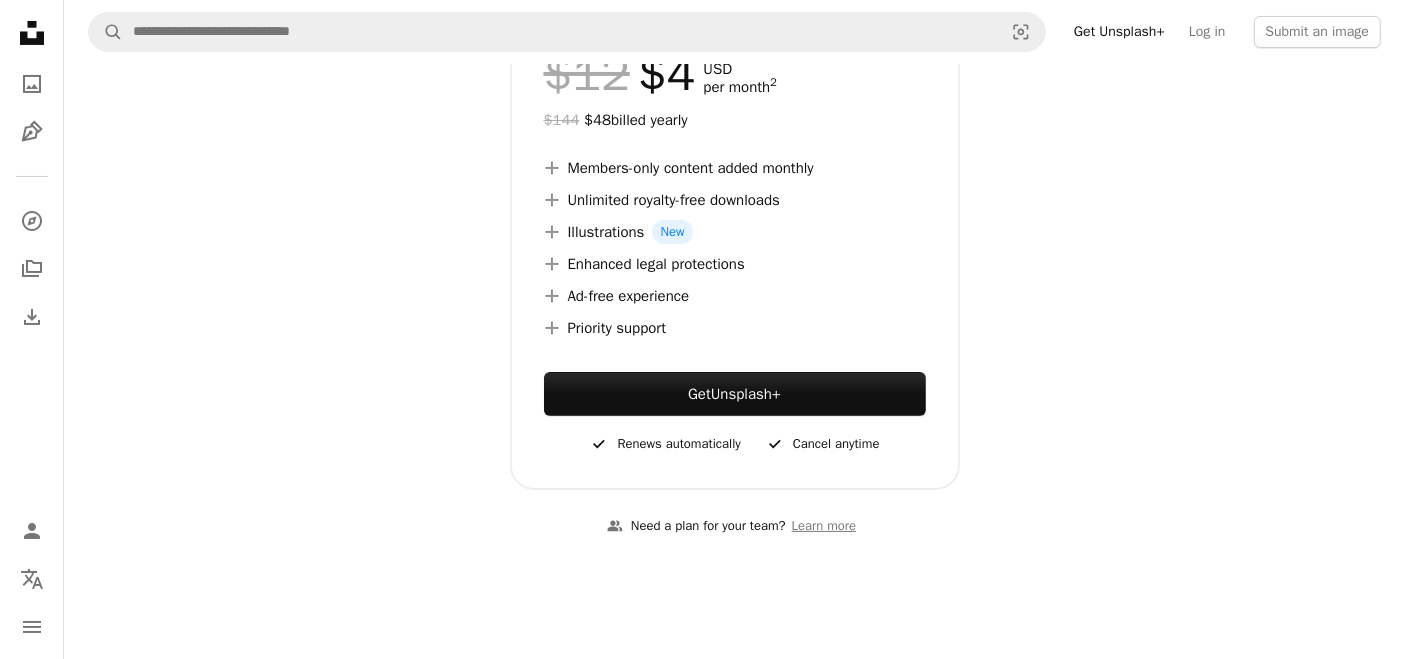 scroll, scrollTop: 417, scrollLeft: 0, axis: vertical 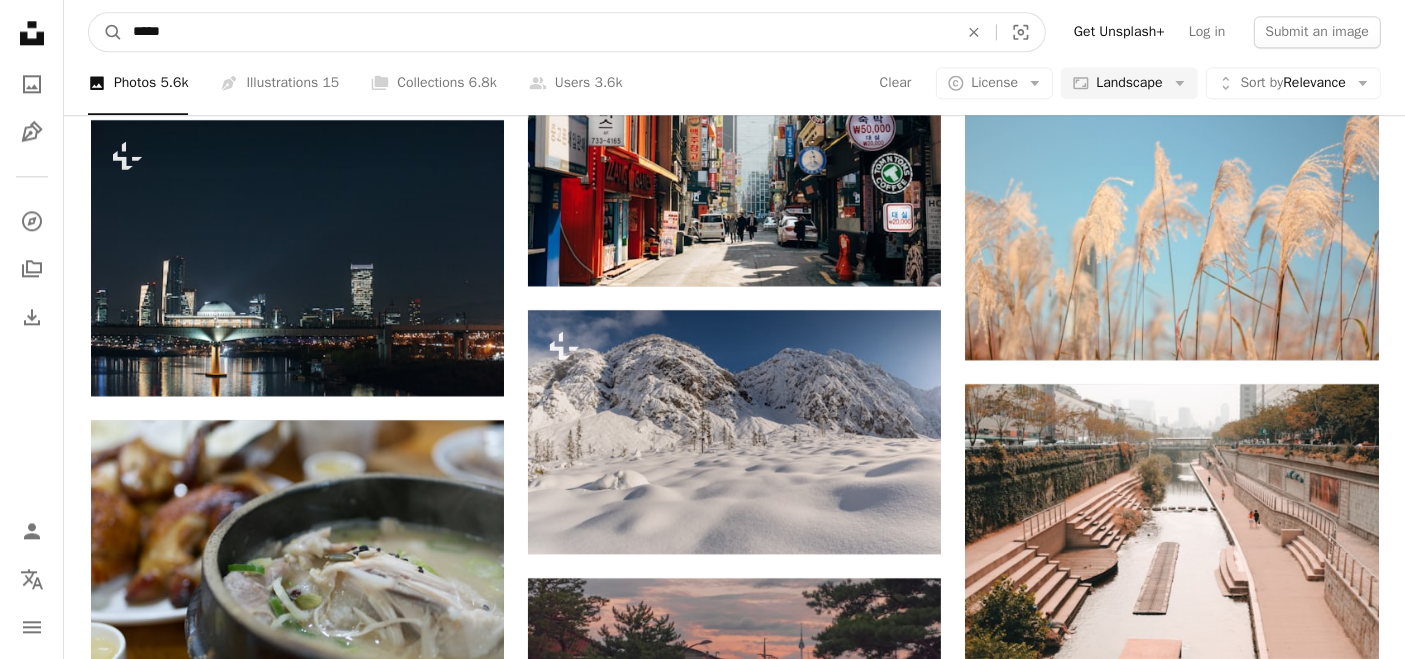 click on "*****" at bounding box center (537, 32) 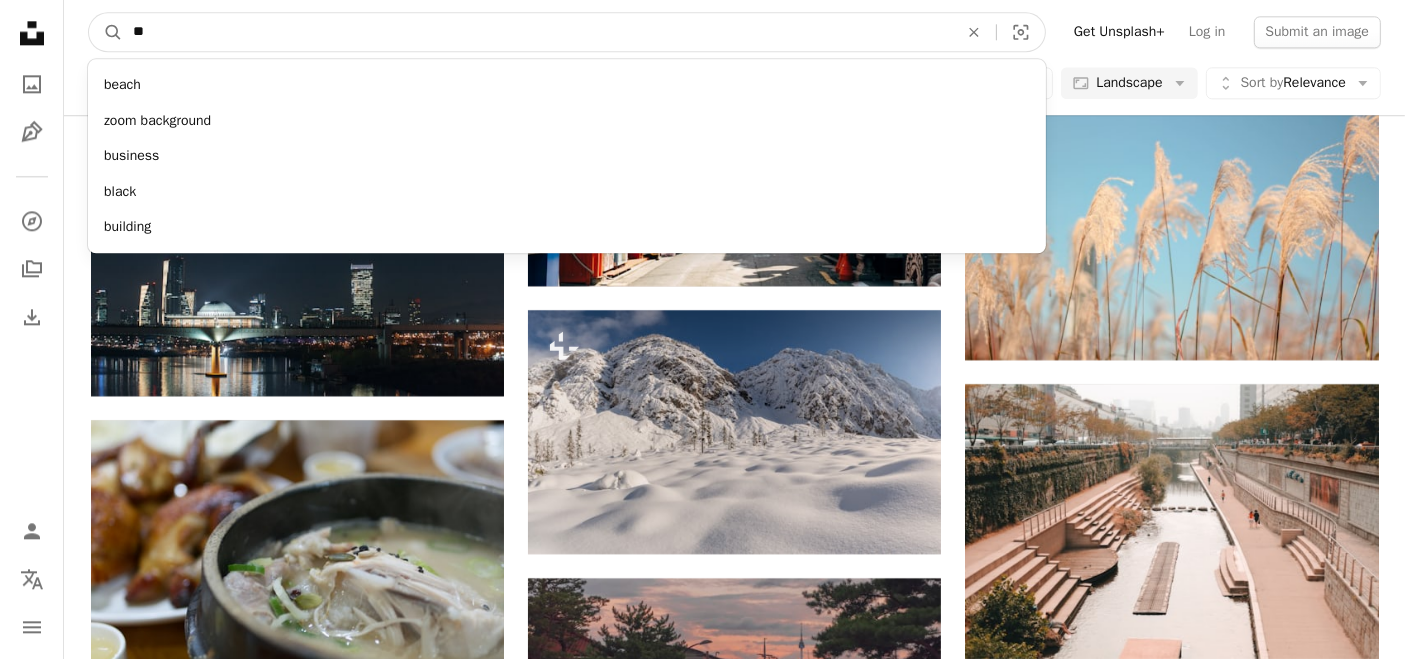 type on "***" 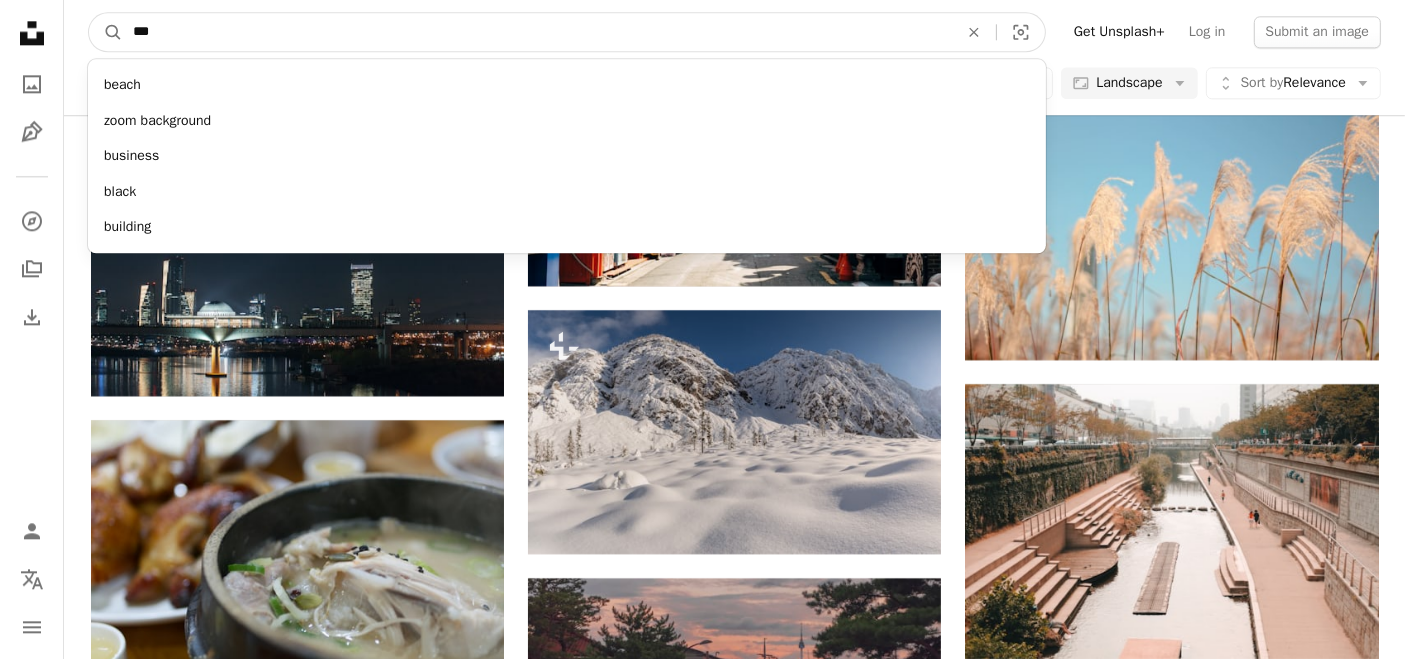 click on "A magnifying glass" at bounding box center (106, 32) 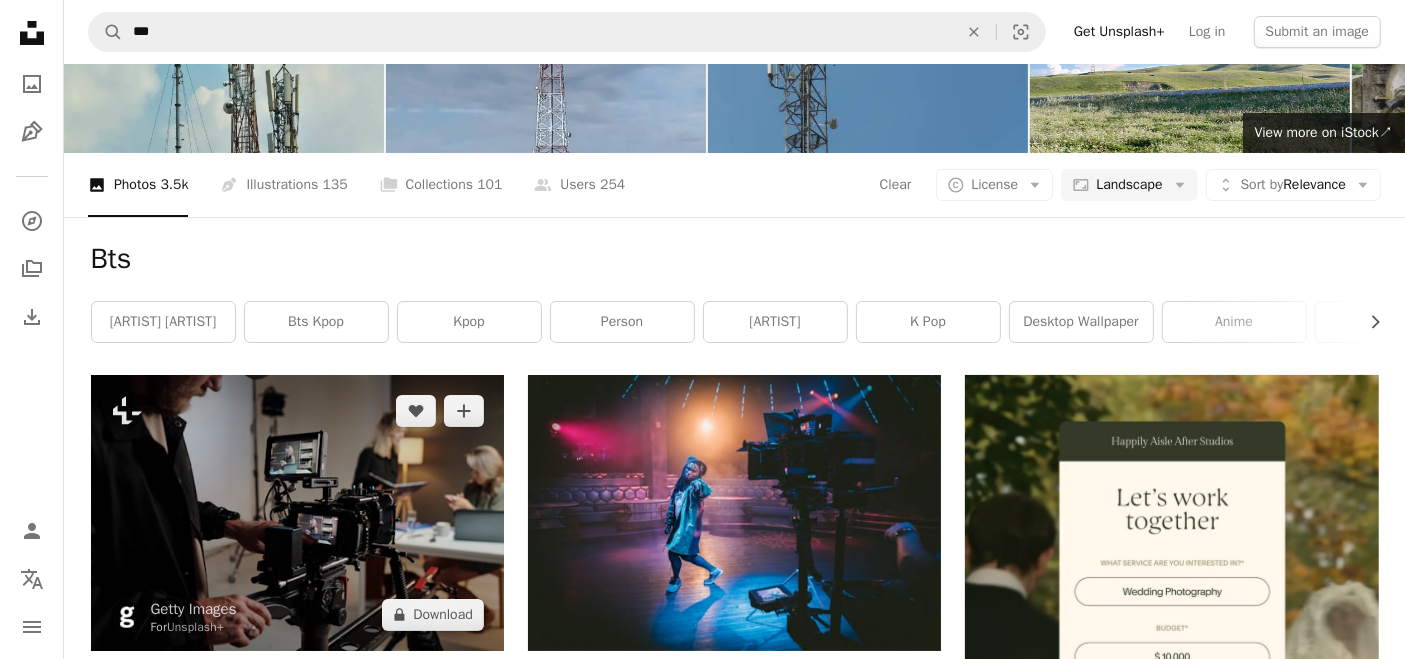 scroll, scrollTop: 0, scrollLeft: 0, axis: both 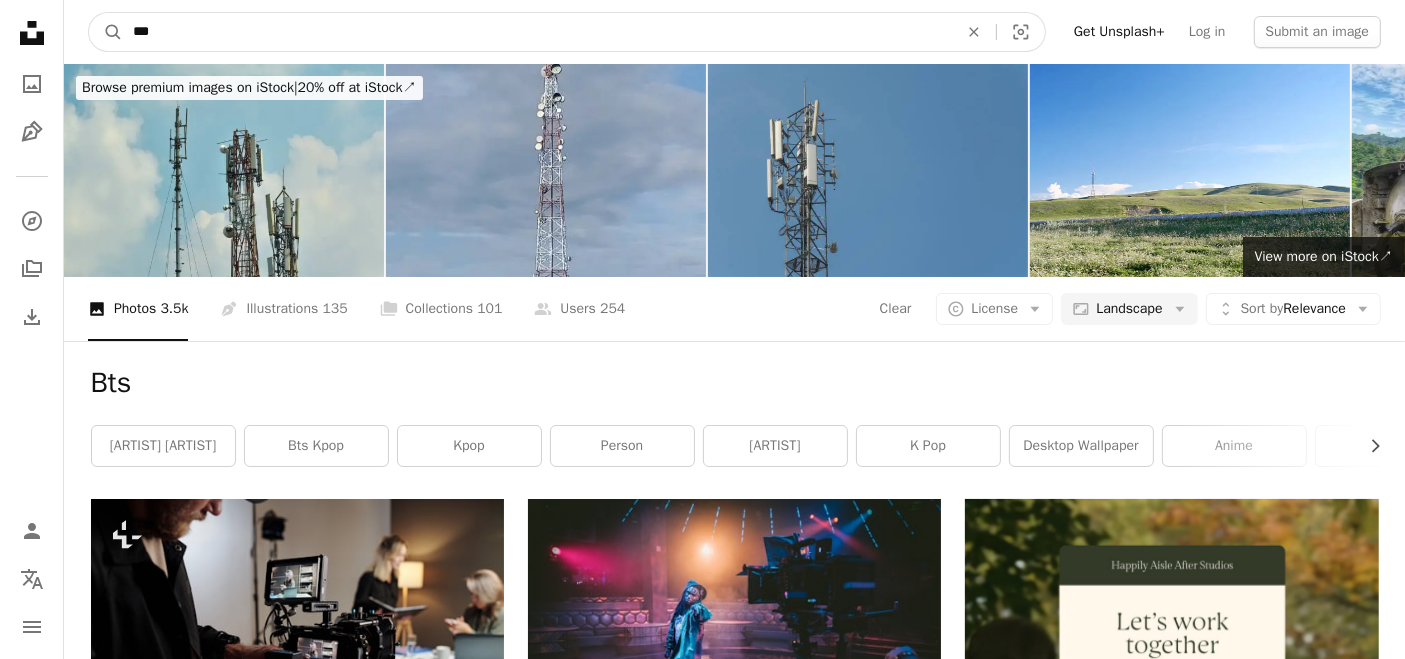 click on "***" at bounding box center [537, 32] 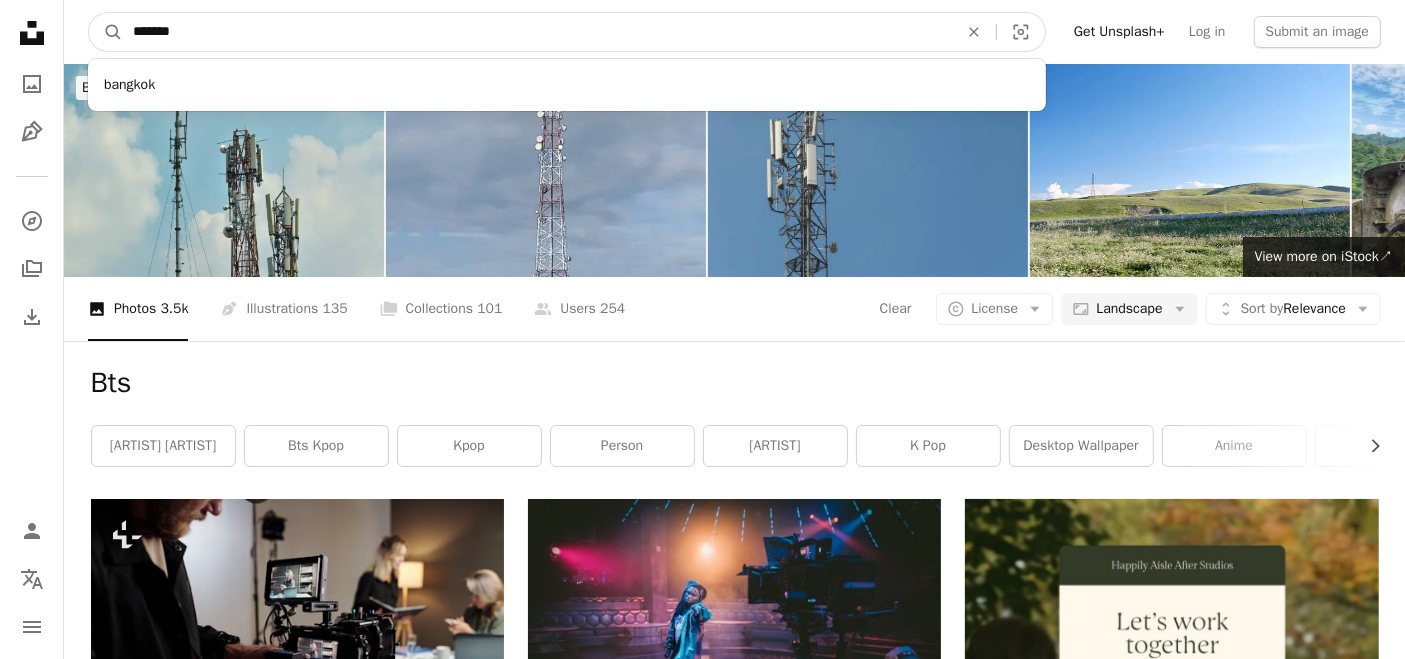 type on "*******" 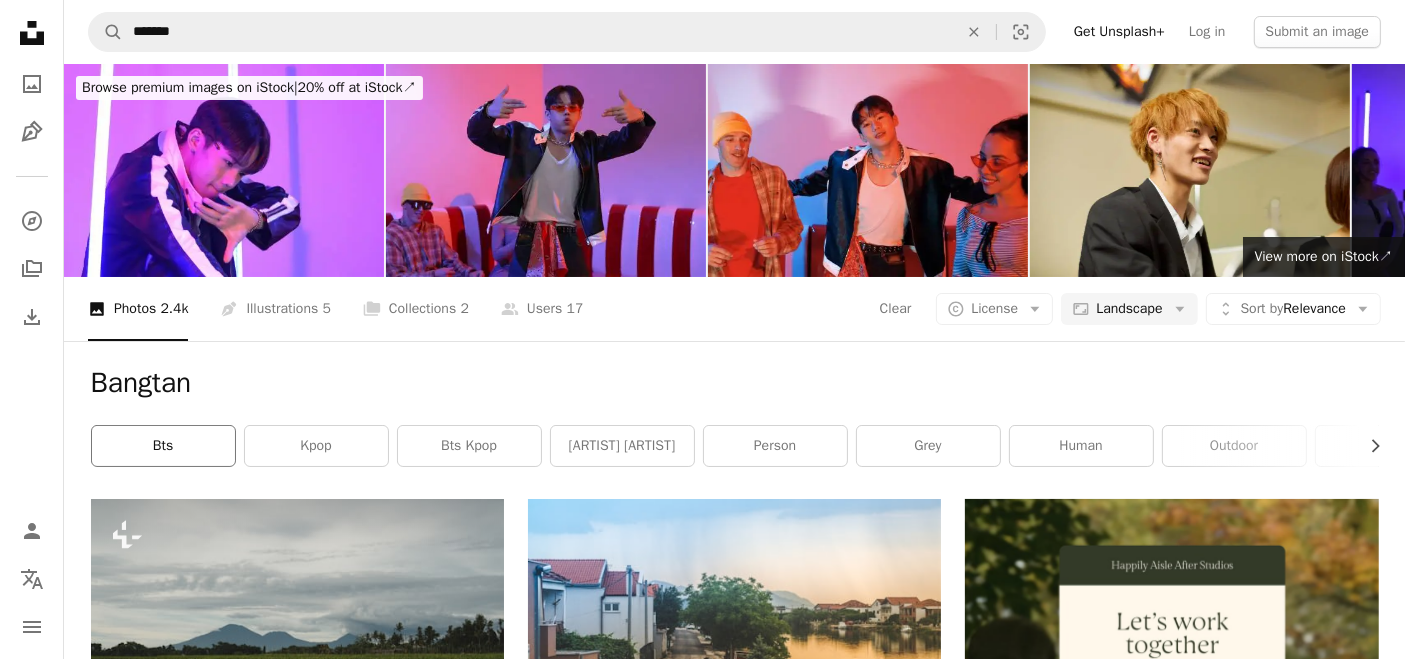 click on "bts" at bounding box center [163, 446] 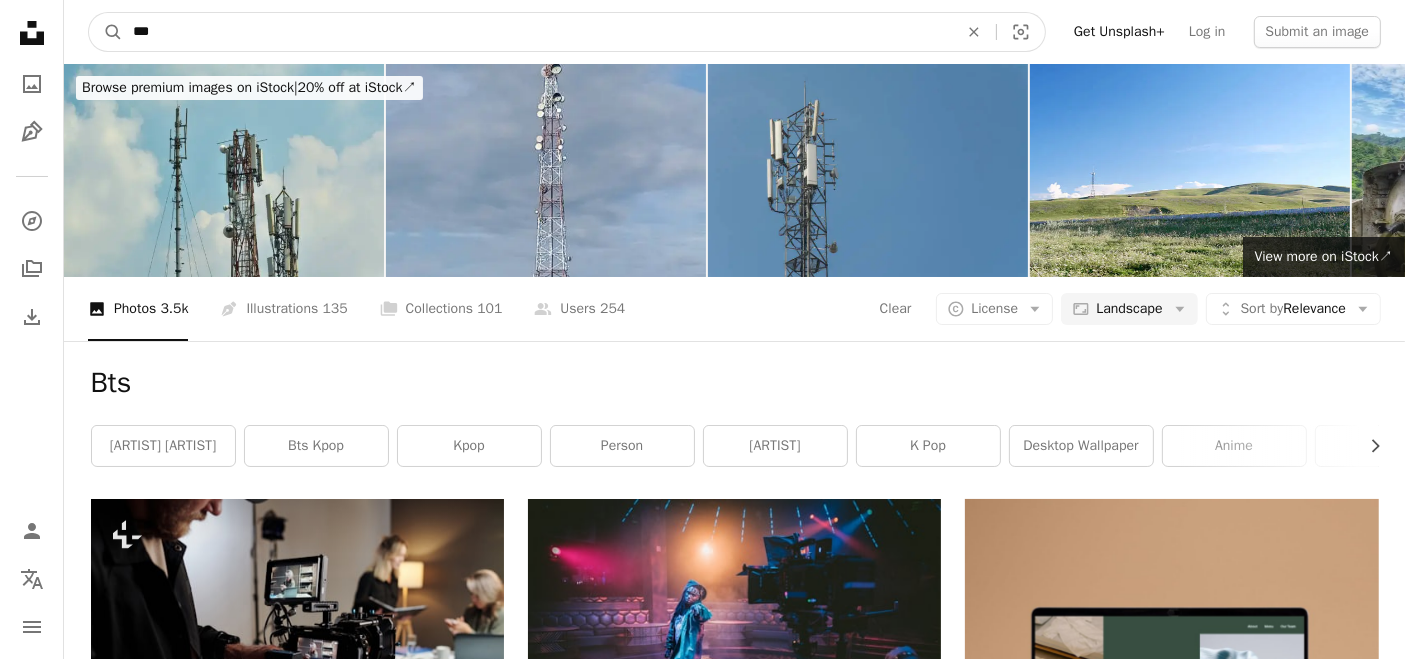click on "***" at bounding box center [537, 32] 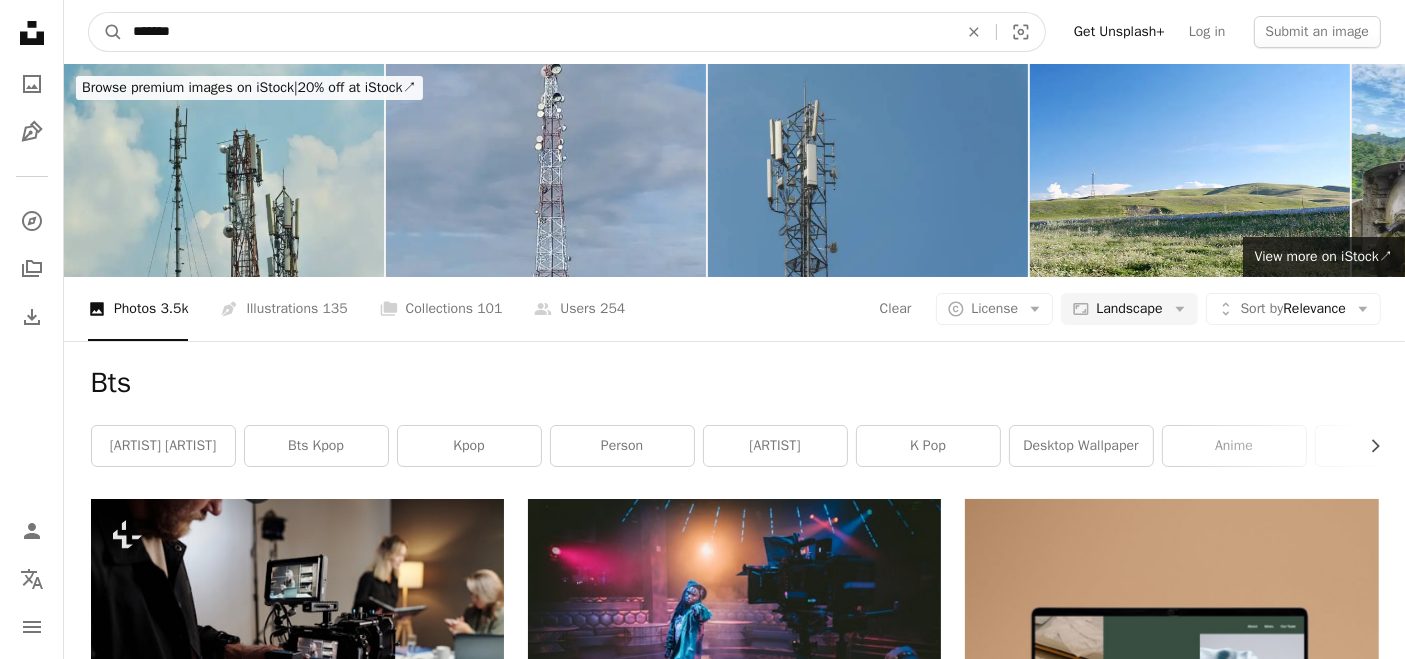 type on "********" 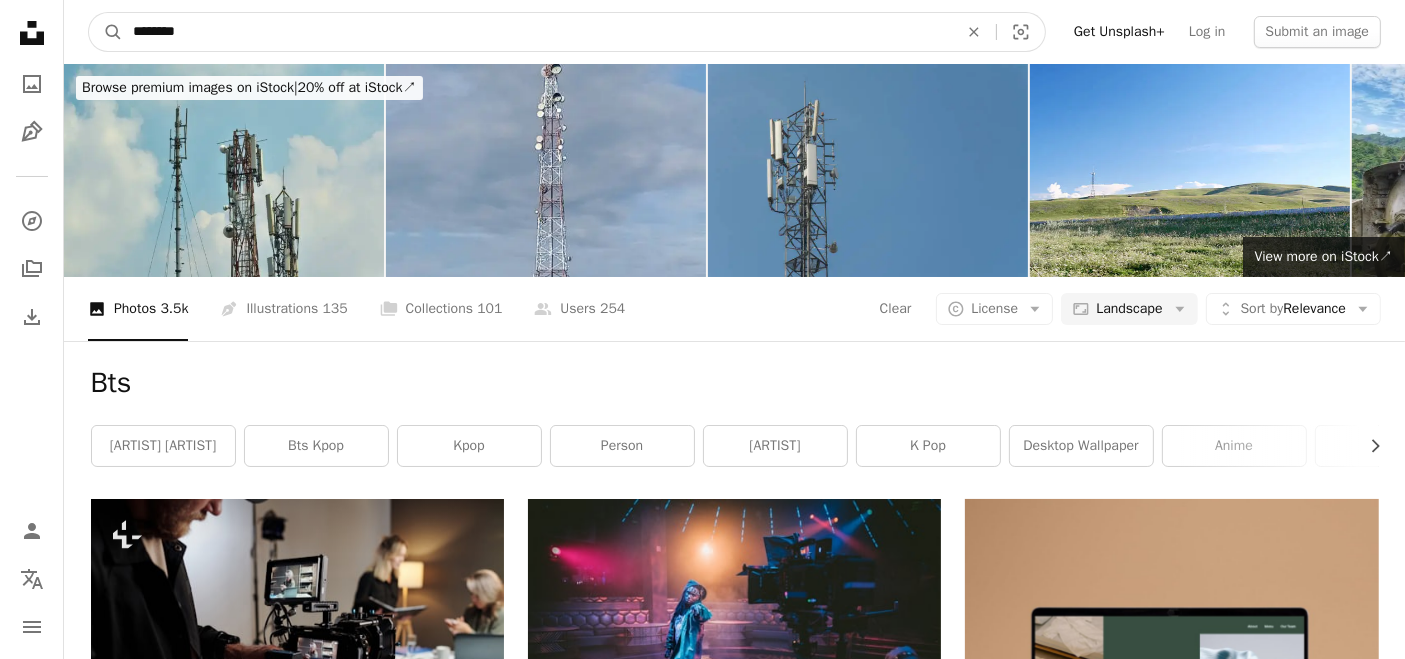 click on "A magnifying glass" at bounding box center [106, 32] 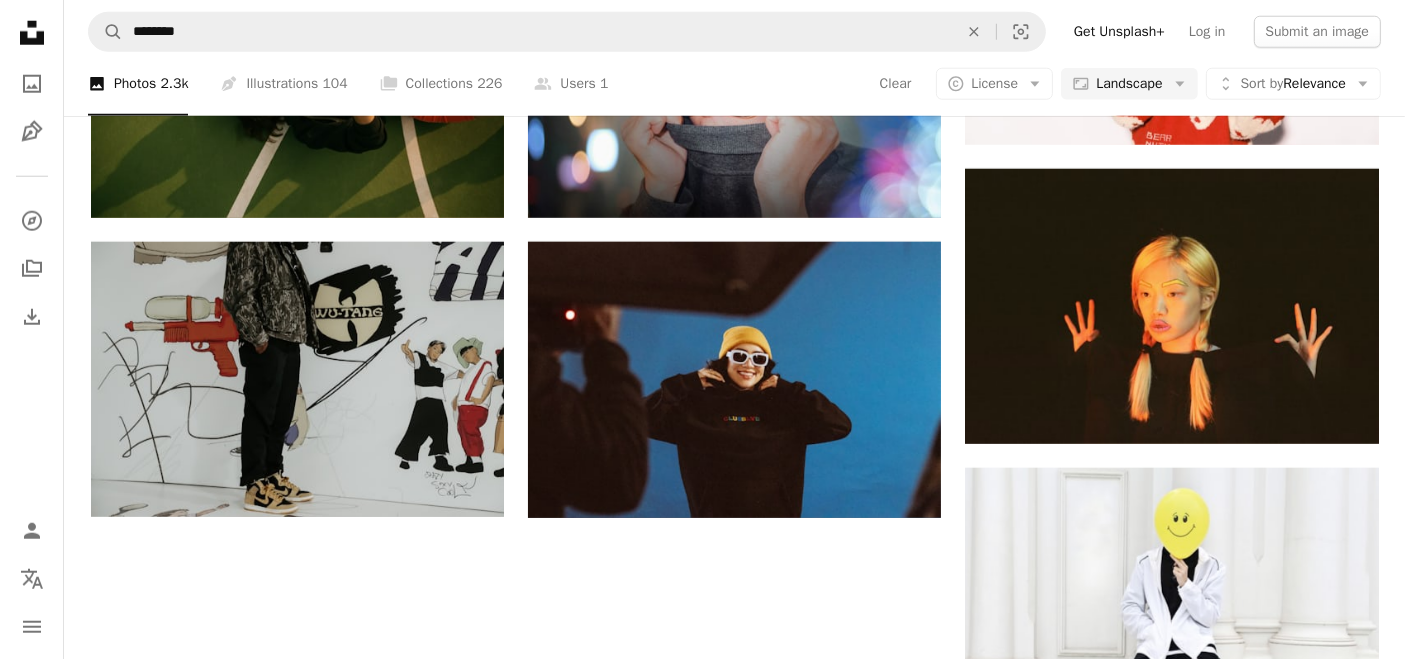 scroll, scrollTop: 2135, scrollLeft: 0, axis: vertical 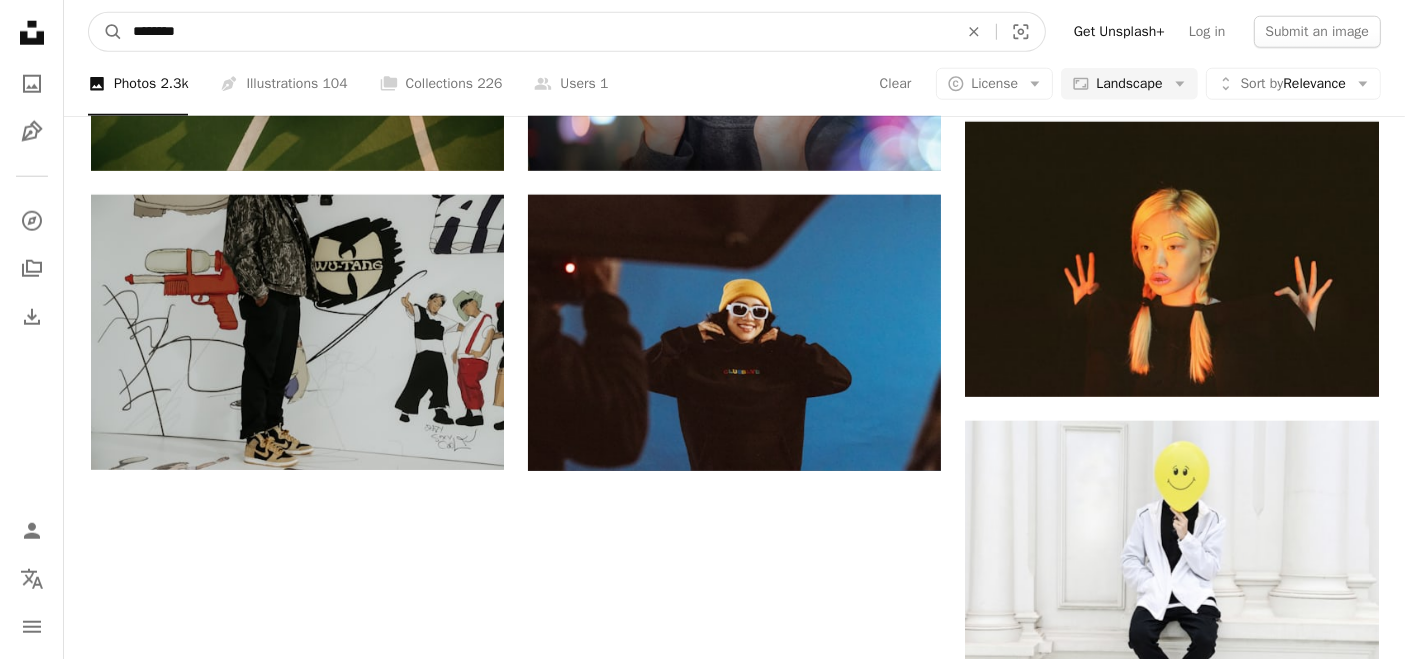 click on "********" at bounding box center [537, 32] 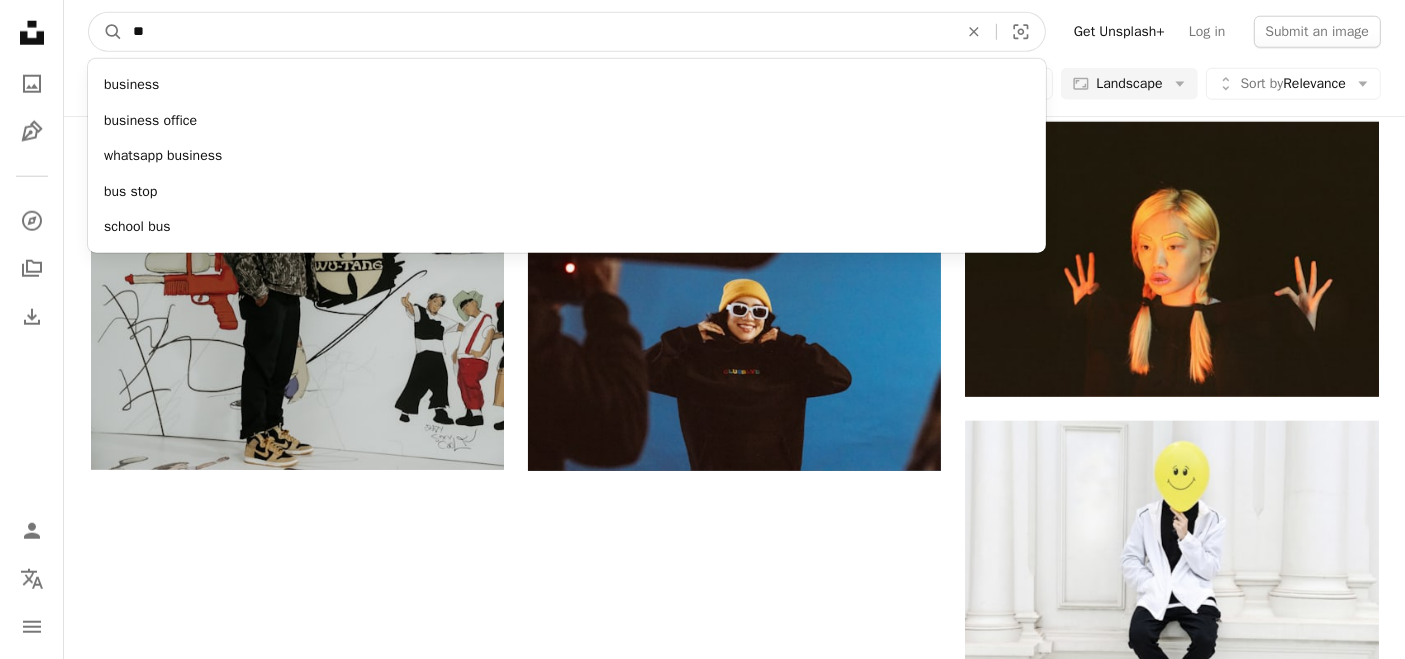 type on "*" 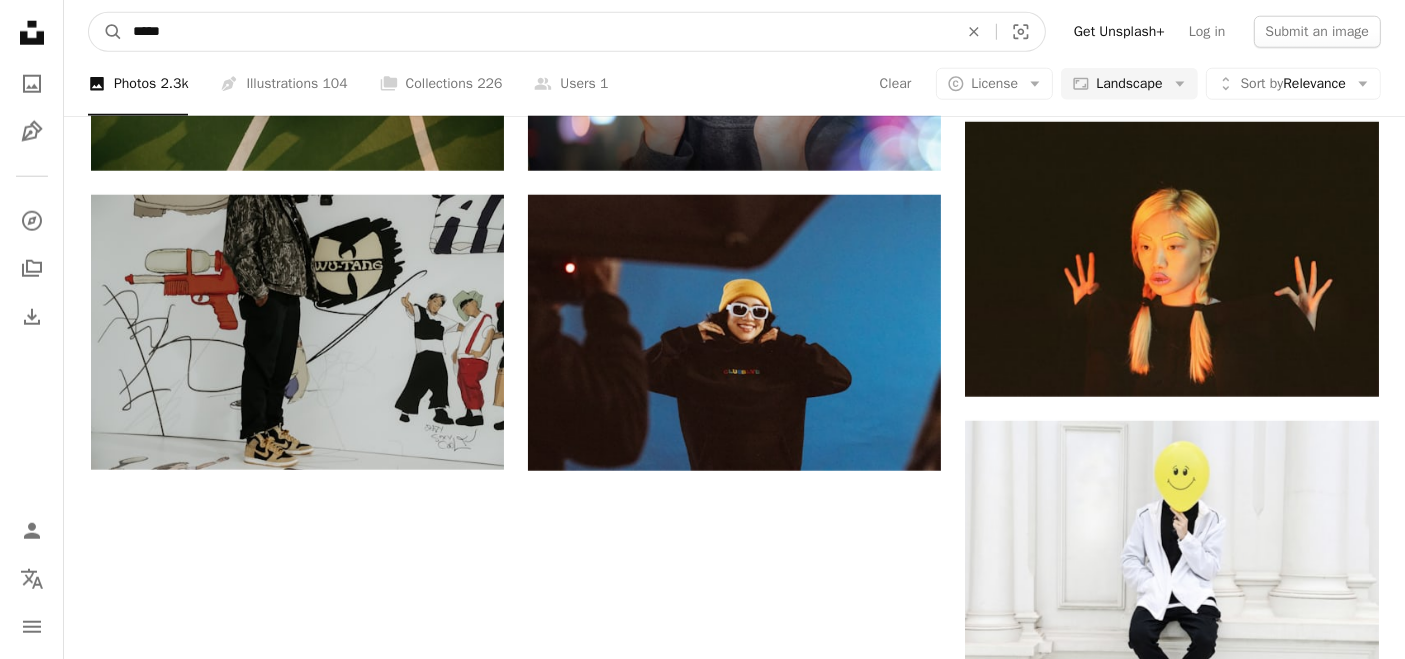 type on "*****" 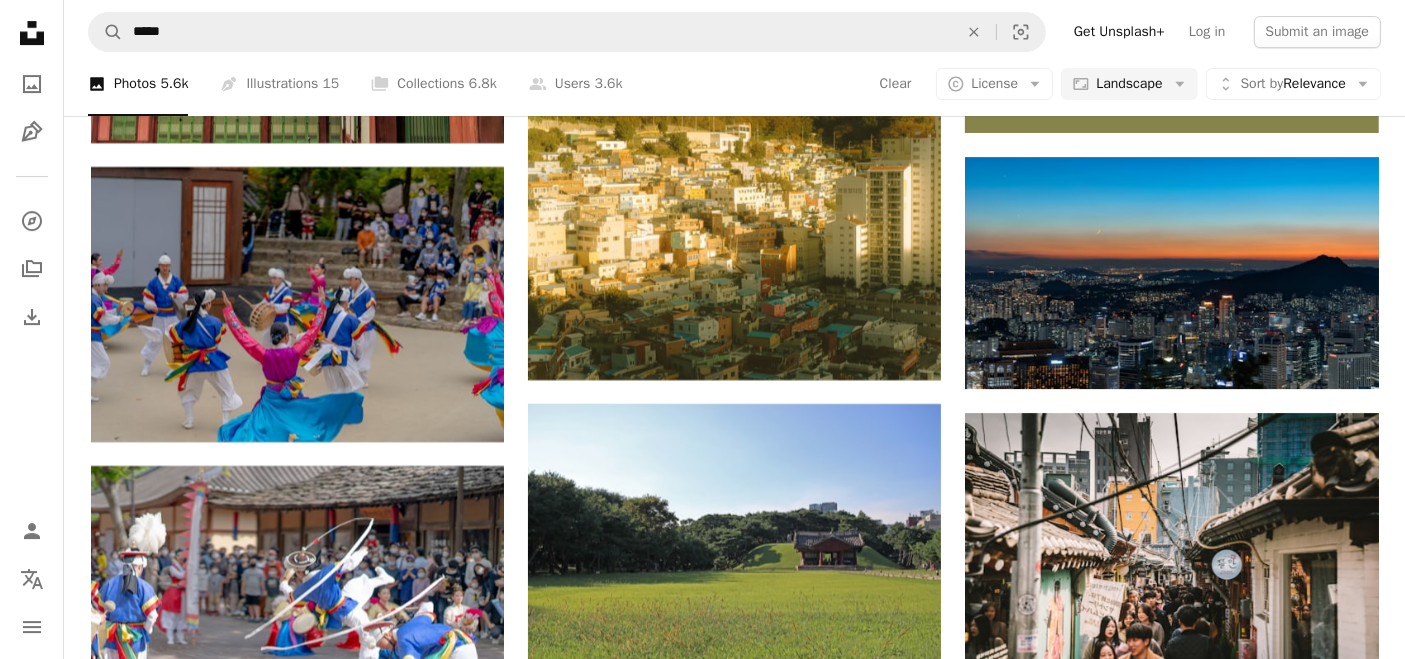 scroll, scrollTop: 6817, scrollLeft: 0, axis: vertical 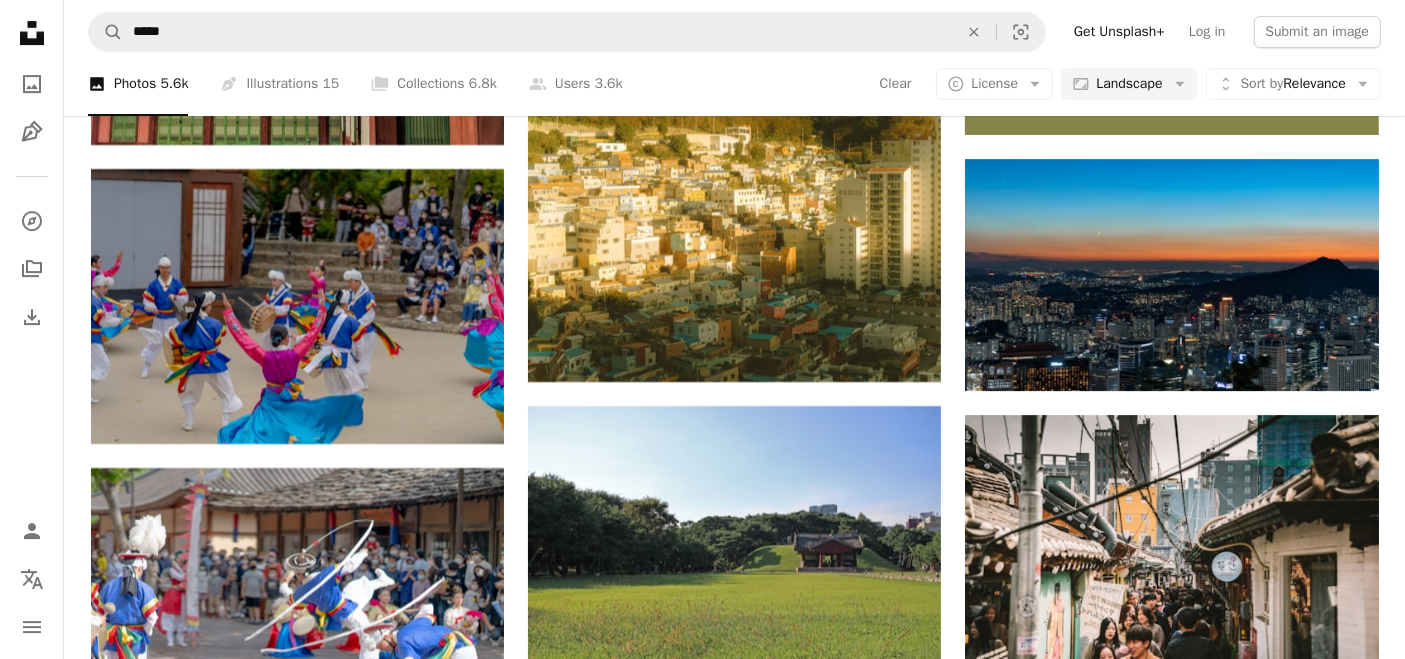 click on "Arrow pointing down" 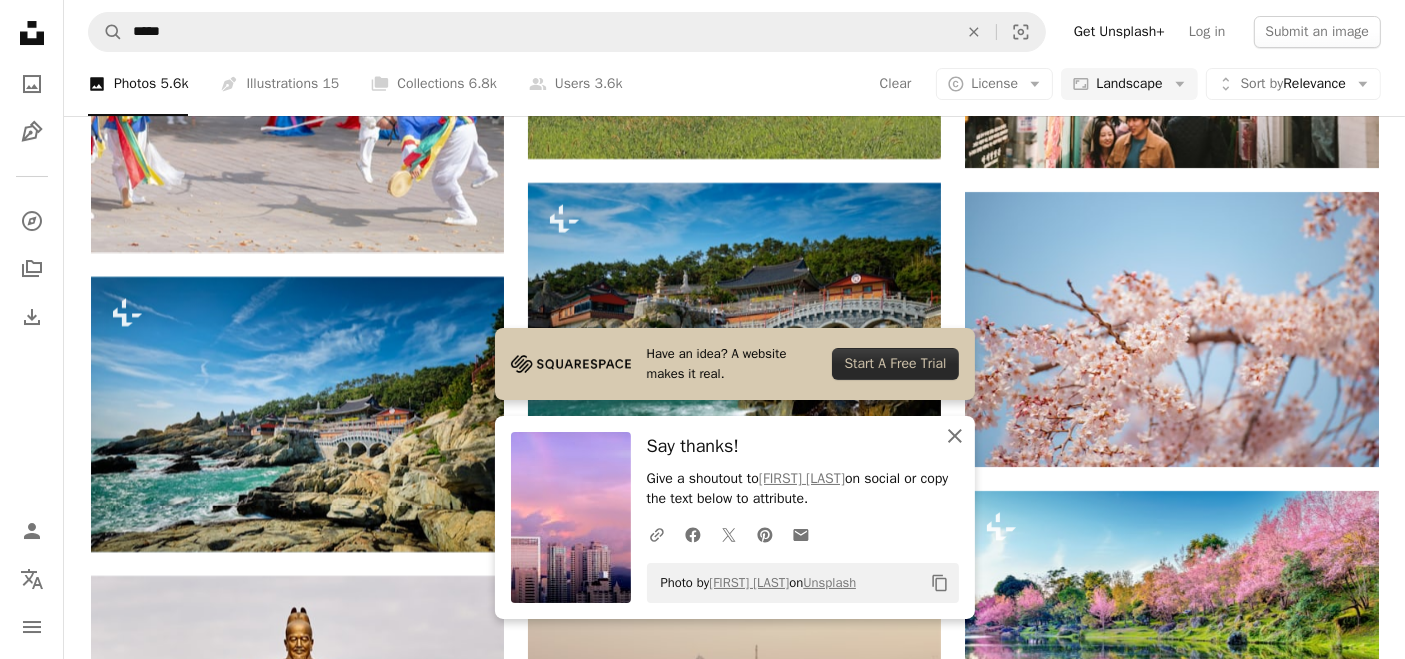 scroll, scrollTop: 7350, scrollLeft: 0, axis: vertical 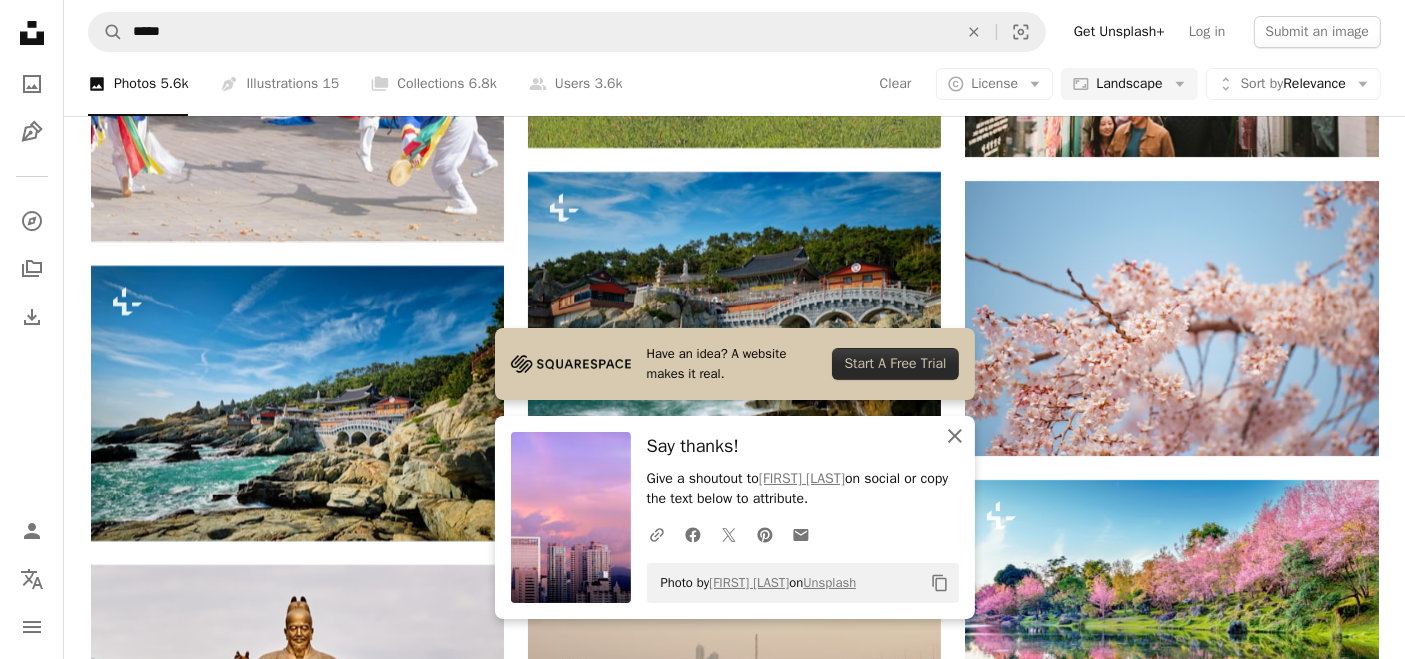 click on "An X shape" 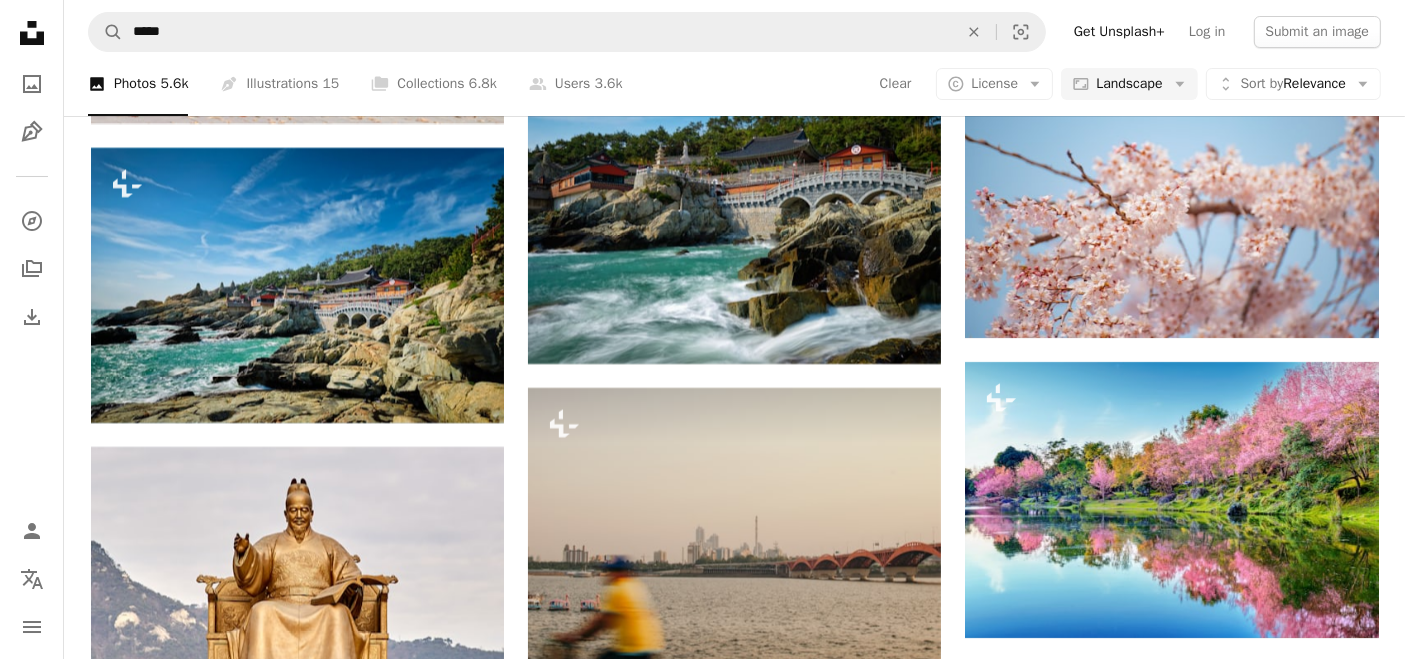 scroll, scrollTop: 7470, scrollLeft: 0, axis: vertical 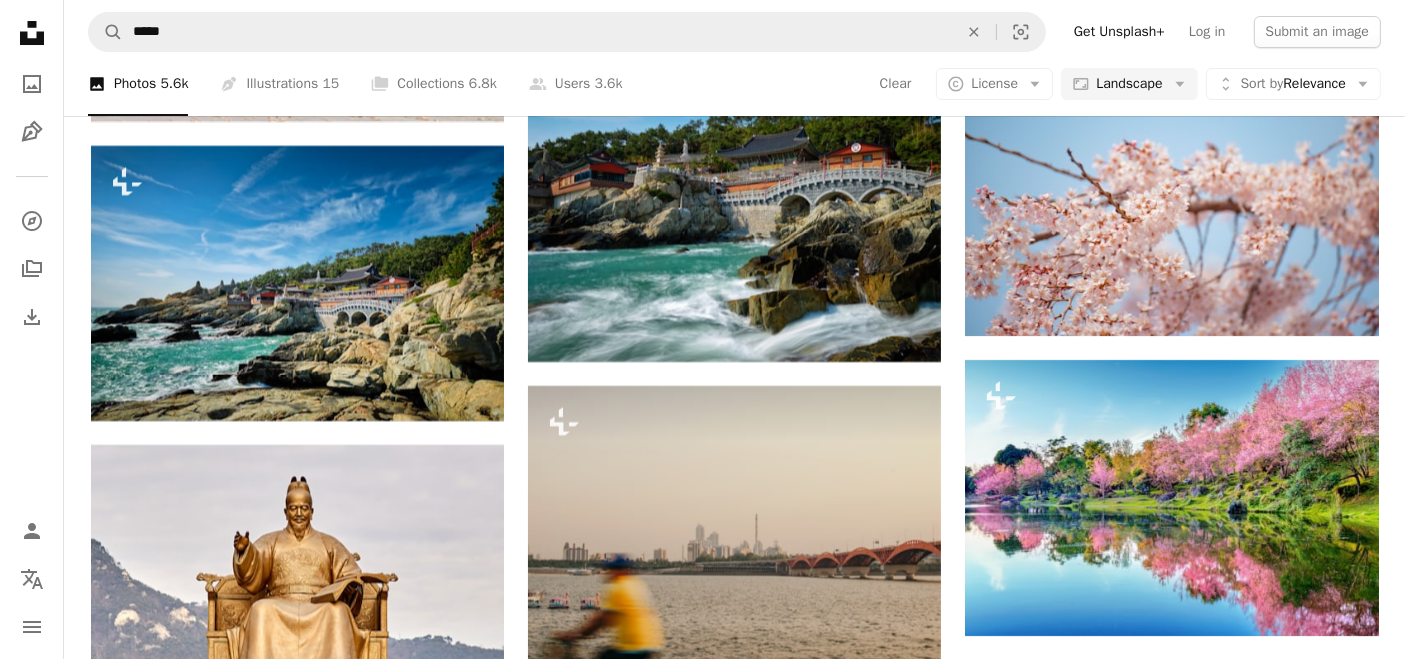 click at bounding box center (297, 1139) 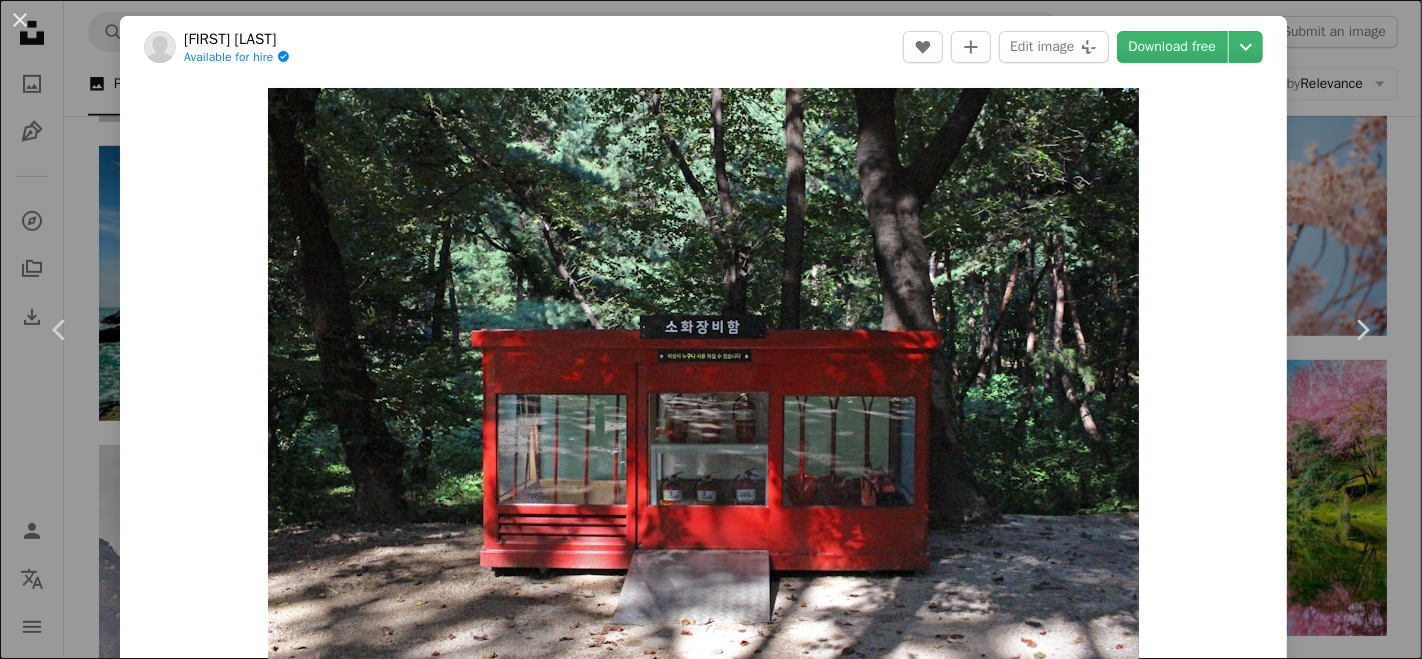 click on "A forward-right arrow Share Info icon Info More Actions A map marker [PLACE], [CITY], Korea Calendar outlined Published on [MONTH] [DAY], [YEAR] Camera Canon, EOS 100D Safety Free to use under the Unsplash License forest red trees park seoul korea plant train urban vehicle transportation brown bus stop kiosk Free pictures Browse premium related images on iStock | Save 20% with code UNSPLASH20 View more on iStock ↗ Related images A heart A plus sign [FIRST] [LAST] For Unsplash+ A lock Download A heart A plus sign [FIRST] [LAST] Arrow pointing down Plus sign for Unsplash+ A heart A plus sign [FIRST] [LAST] For Unsplash+ A lock Download A heart A plus sign [FIRST] [LAST] Arrow pointing down A heart A plus sign A heart" at bounding box center (711, 329) 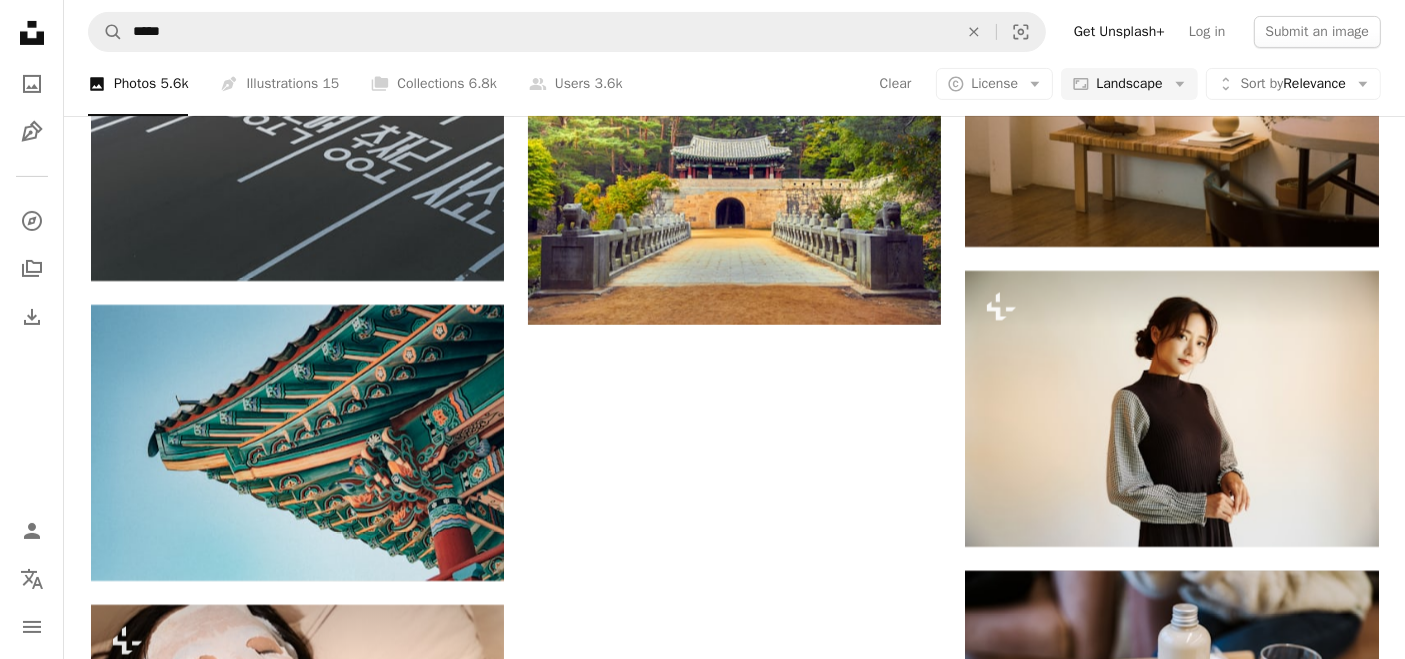 scroll, scrollTop: 15792, scrollLeft: 0, axis: vertical 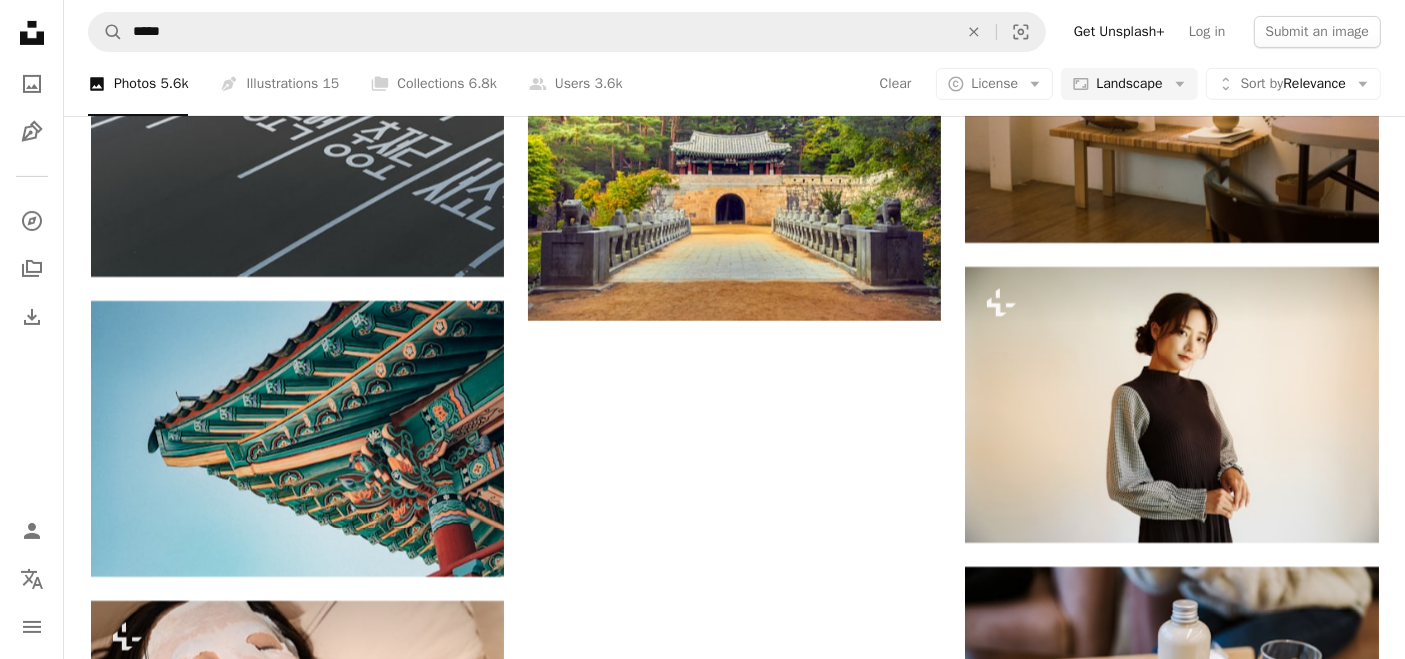 click on "Load more" at bounding box center (735, 1516) 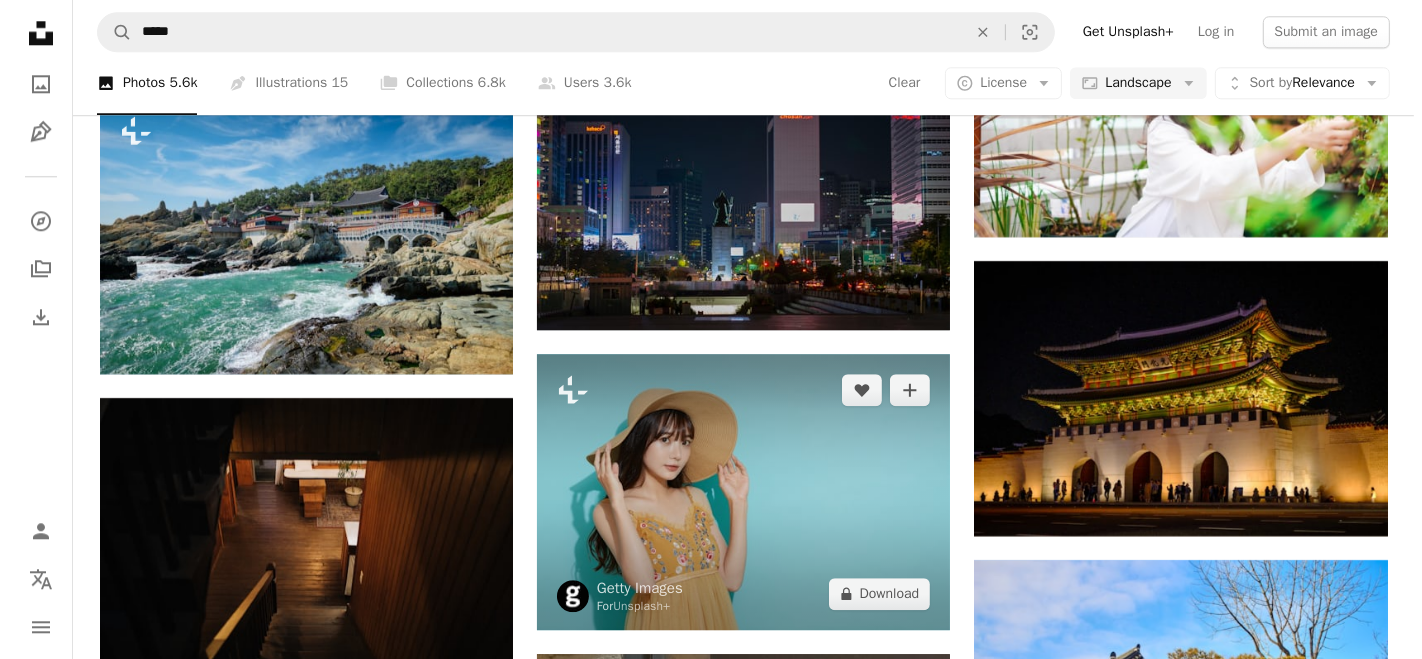 scroll, scrollTop: 20957, scrollLeft: 0, axis: vertical 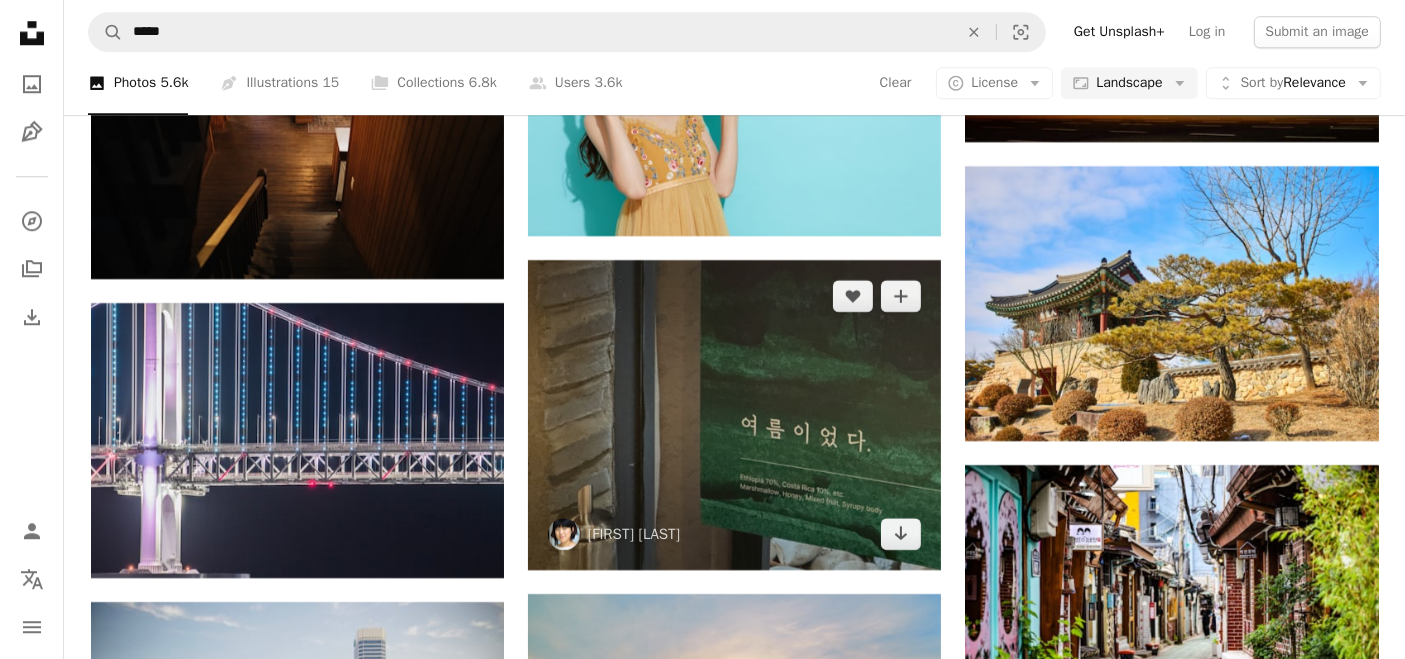 click at bounding box center (734, 415) 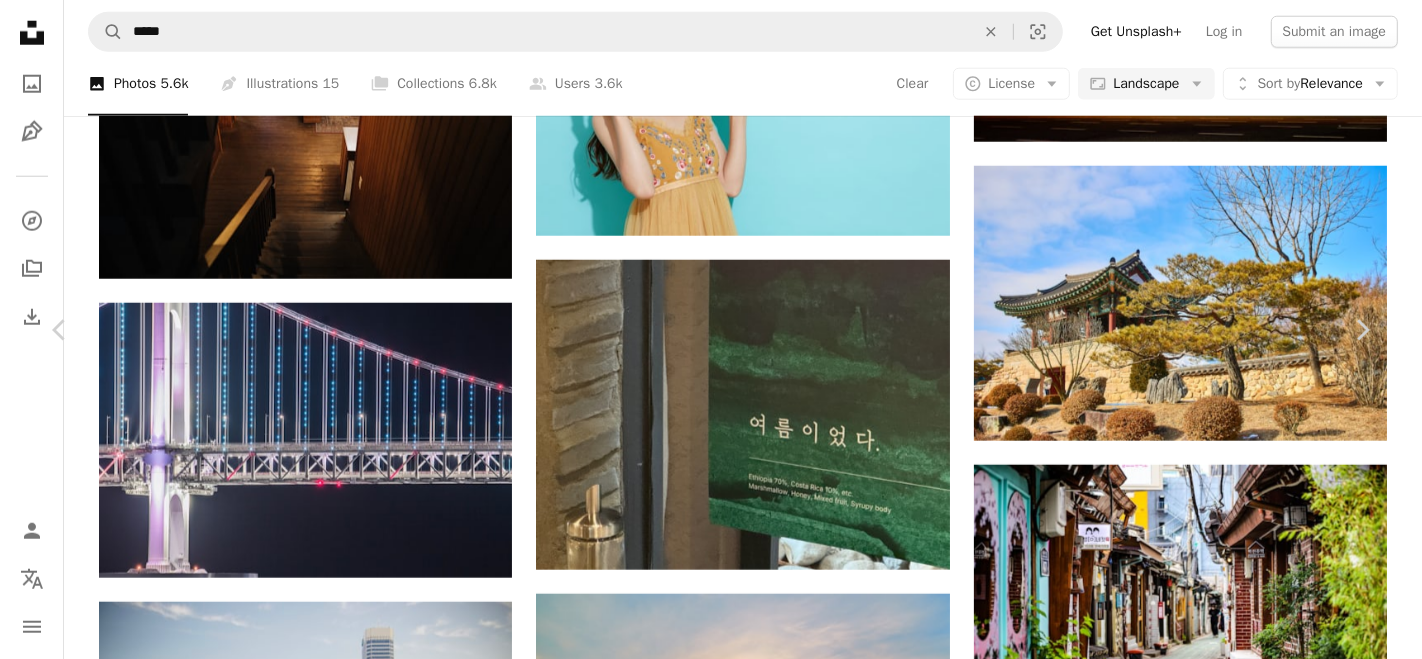 click at bounding box center [160, 4437] 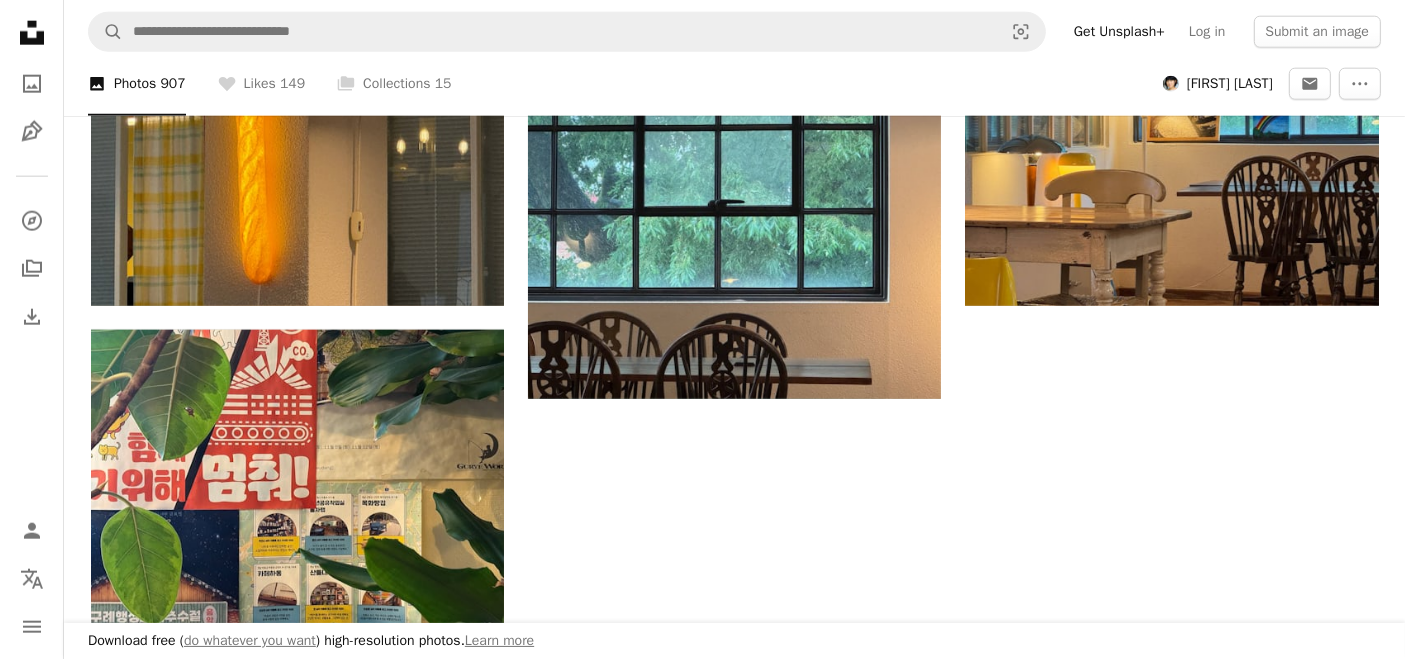 scroll, scrollTop: 2735, scrollLeft: 0, axis: vertical 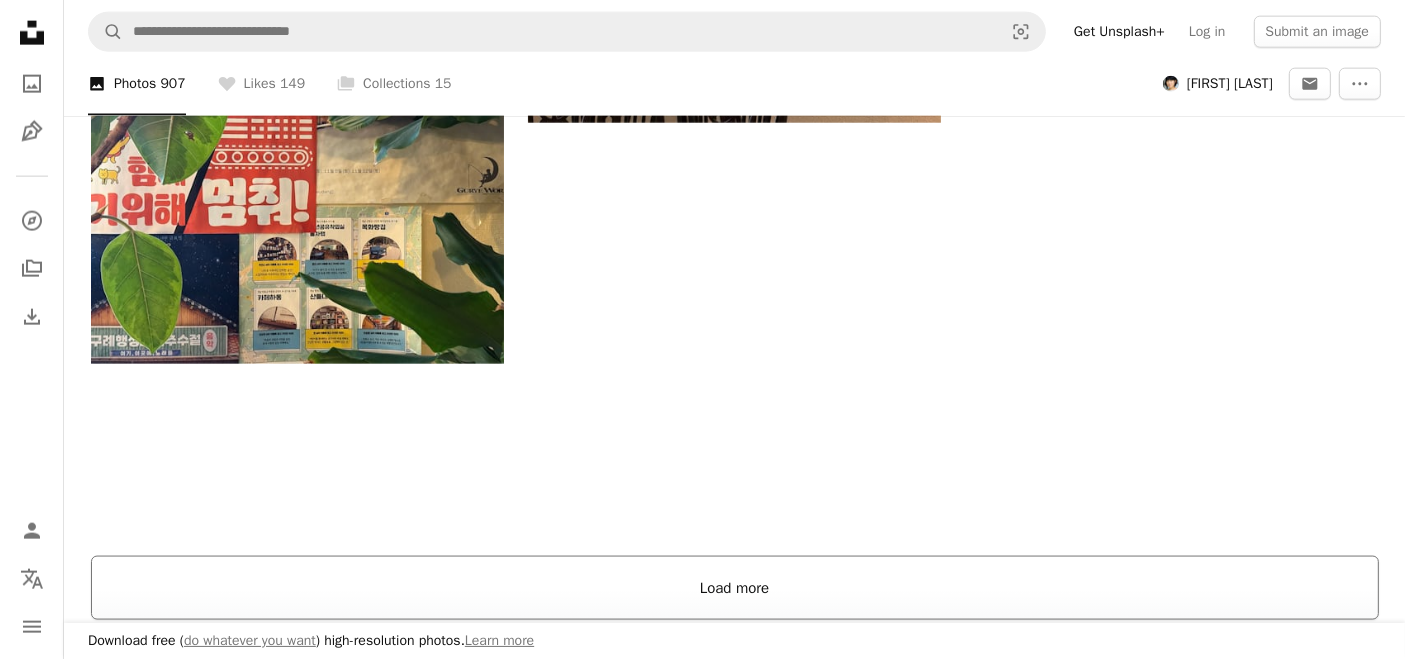click on "Load more" at bounding box center (735, 588) 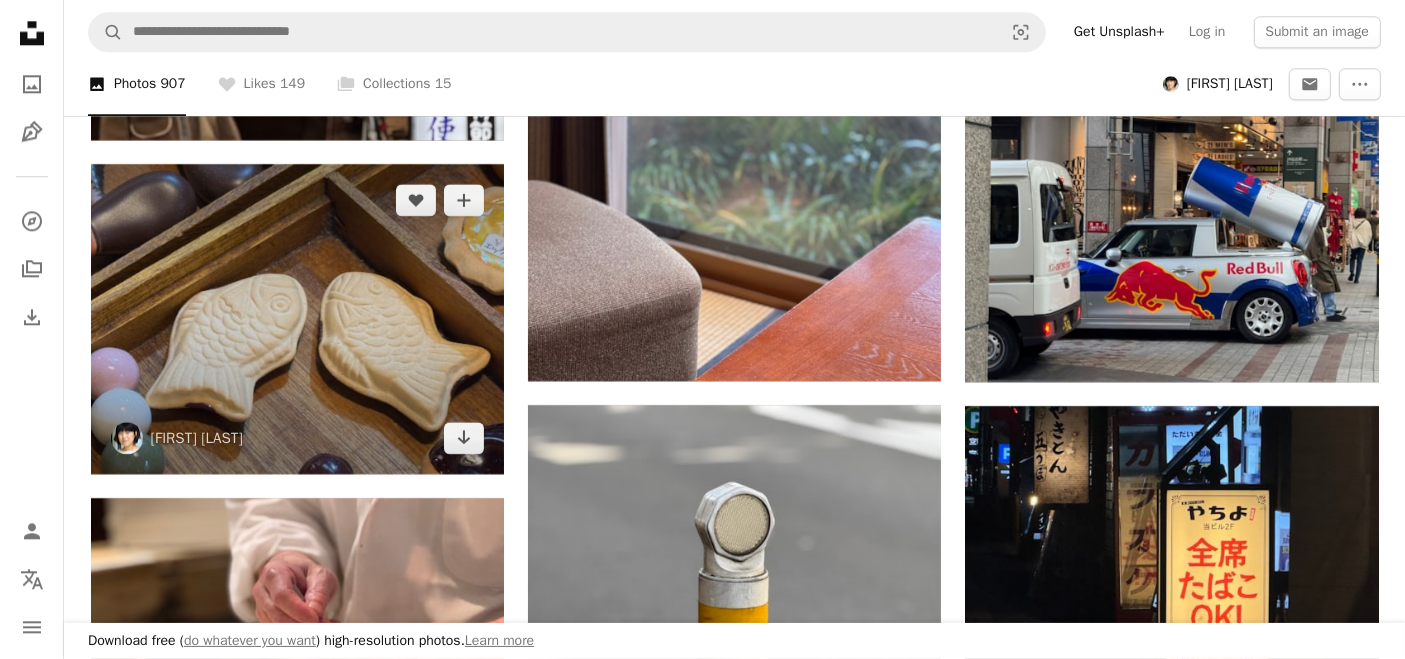 scroll, scrollTop: 12846, scrollLeft: 0, axis: vertical 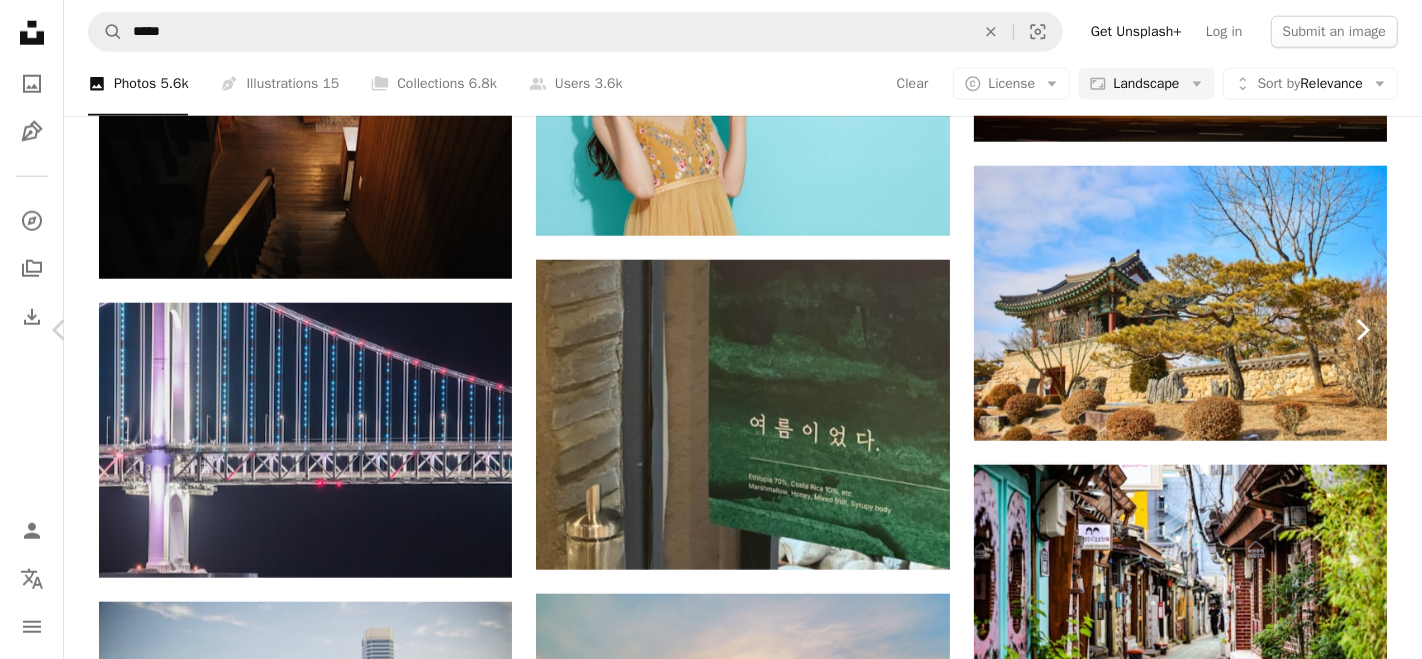 click on "Chevron right" at bounding box center [1362, 330] 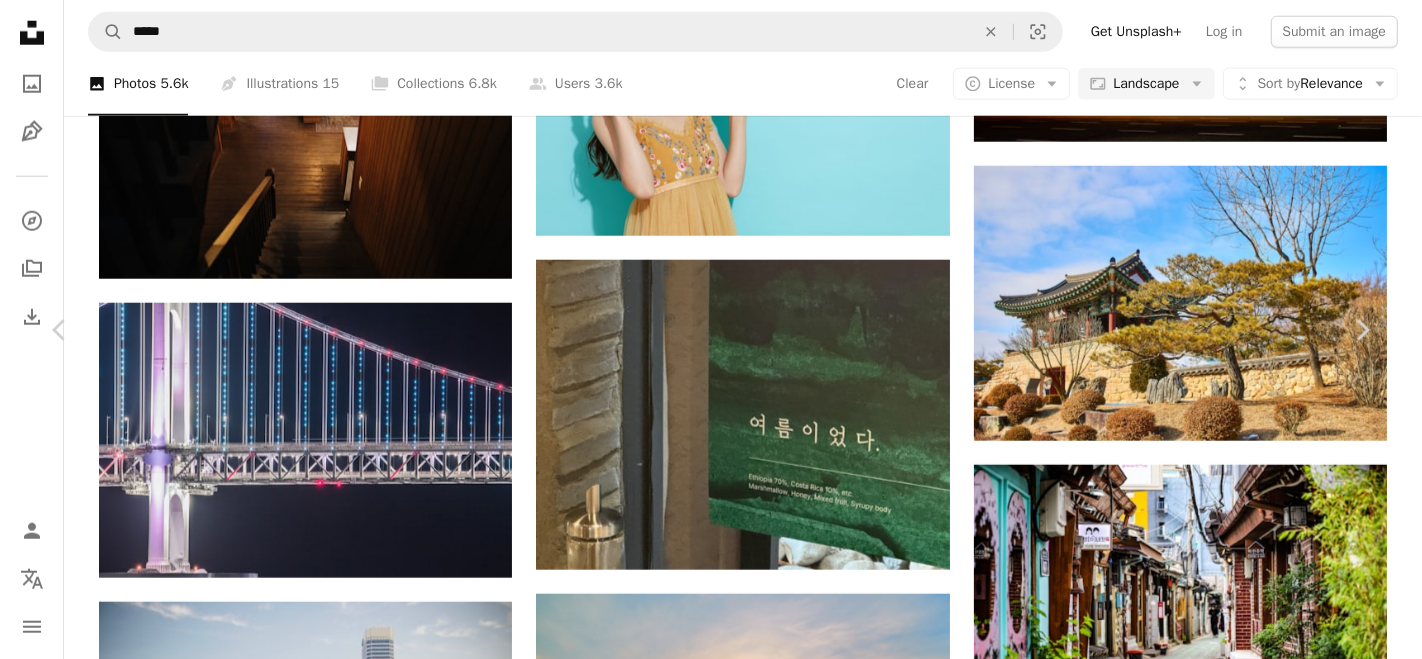 click on "An X shape" at bounding box center (20, 20) 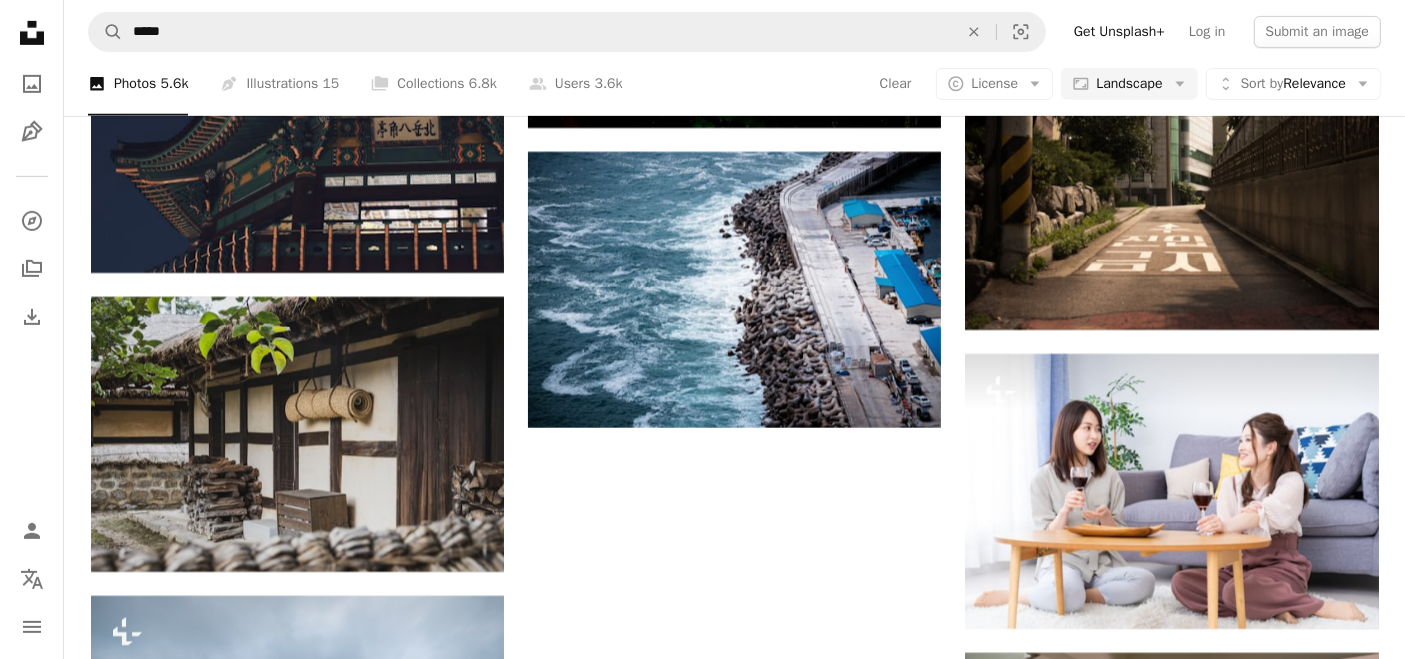 scroll, scrollTop: 23754, scrollLeft: 0, axis: vertical 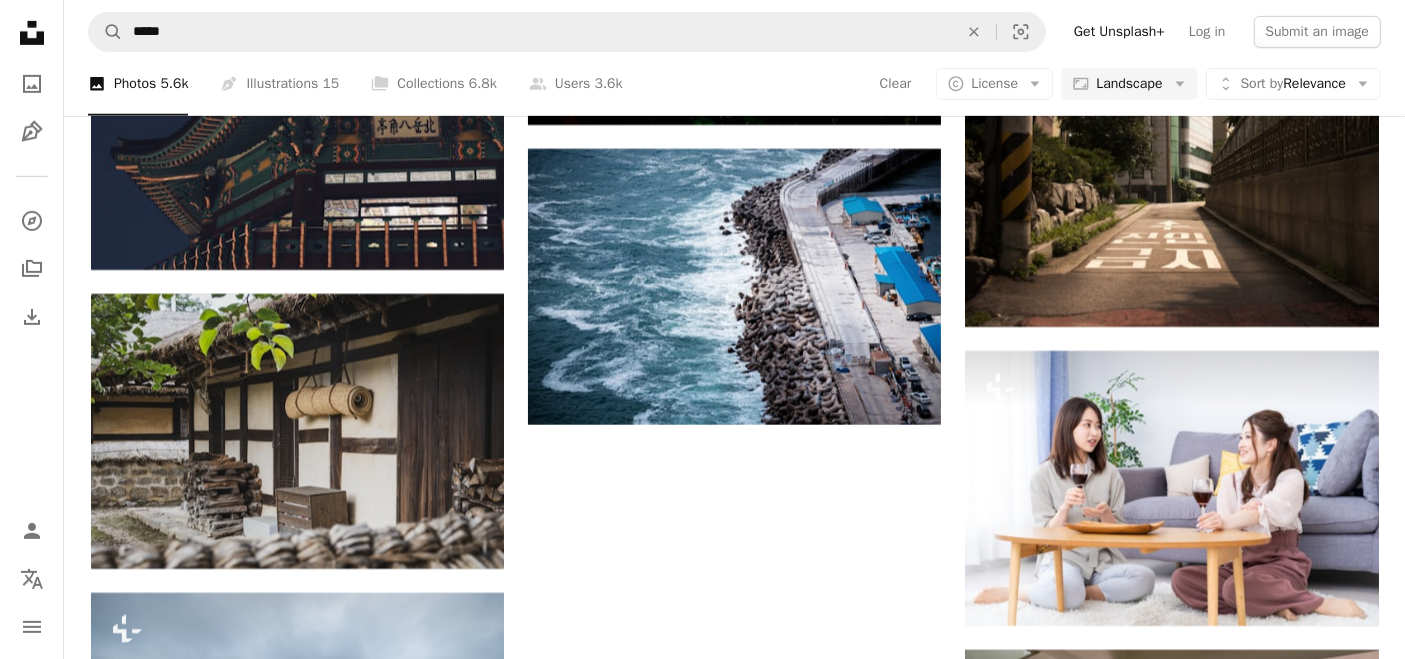 click on "Load more" at bounding box center [735, 1672] 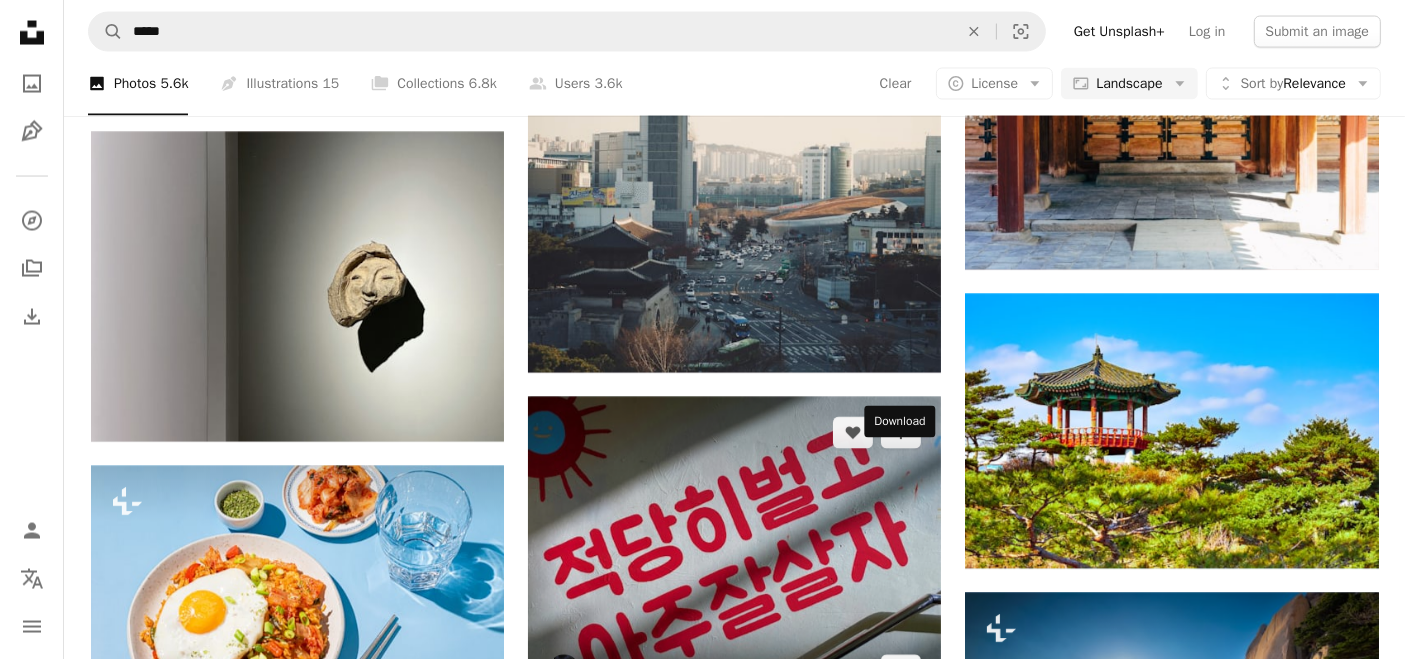 scroll, scrollTop: 26265, scrollLeft: 0, axis: vertical 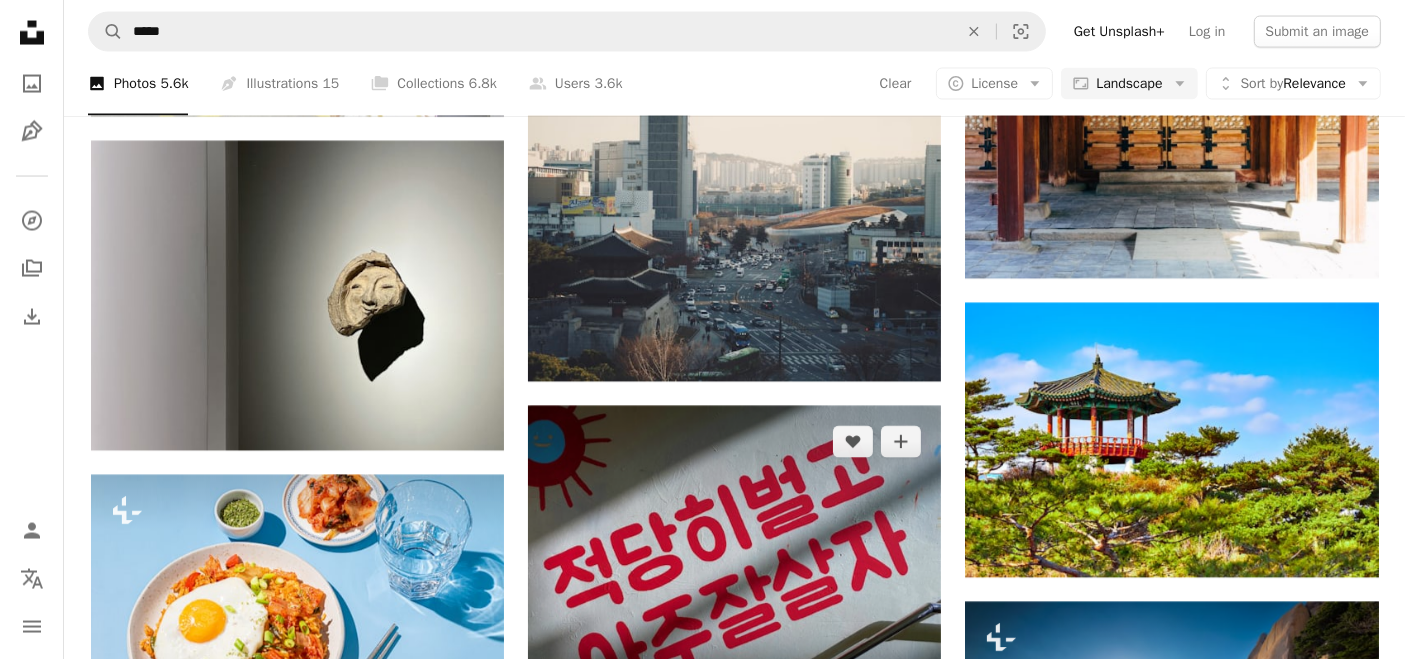 click on "Arrow pointing down" 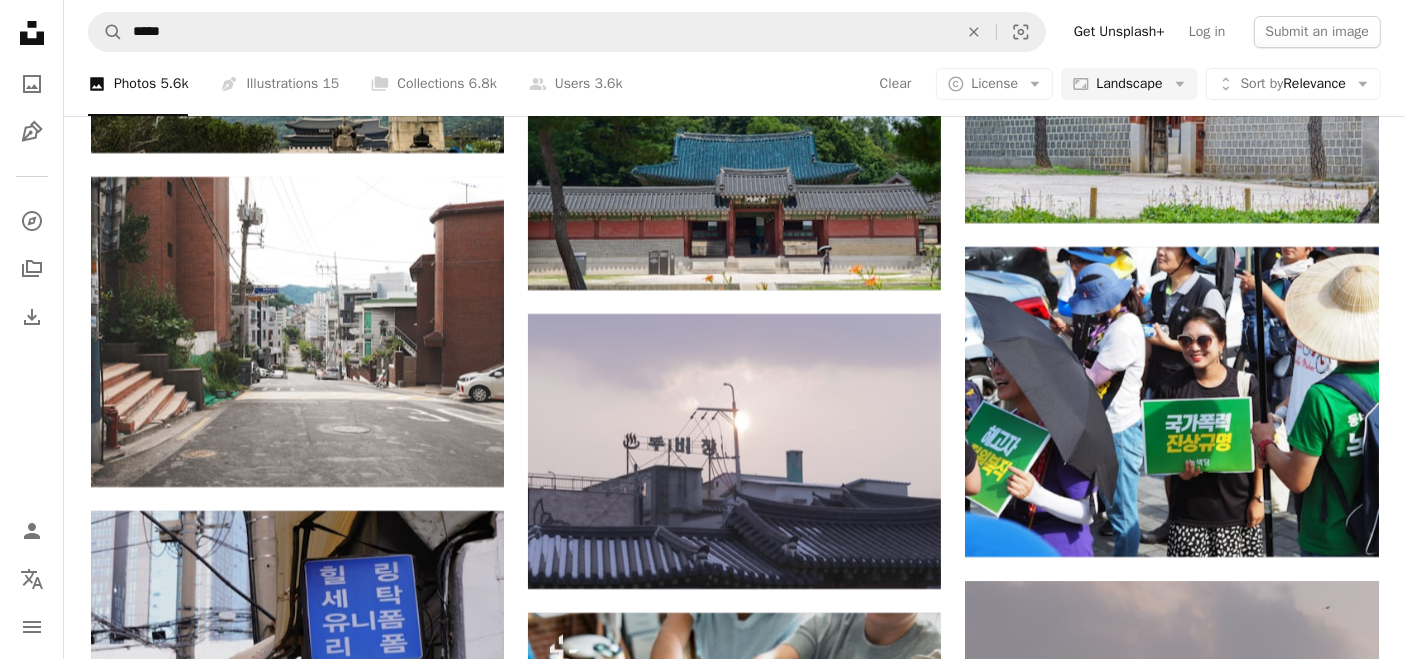 scroll, scrollTop: 45905, scrollLeft: 0, axis: vertical 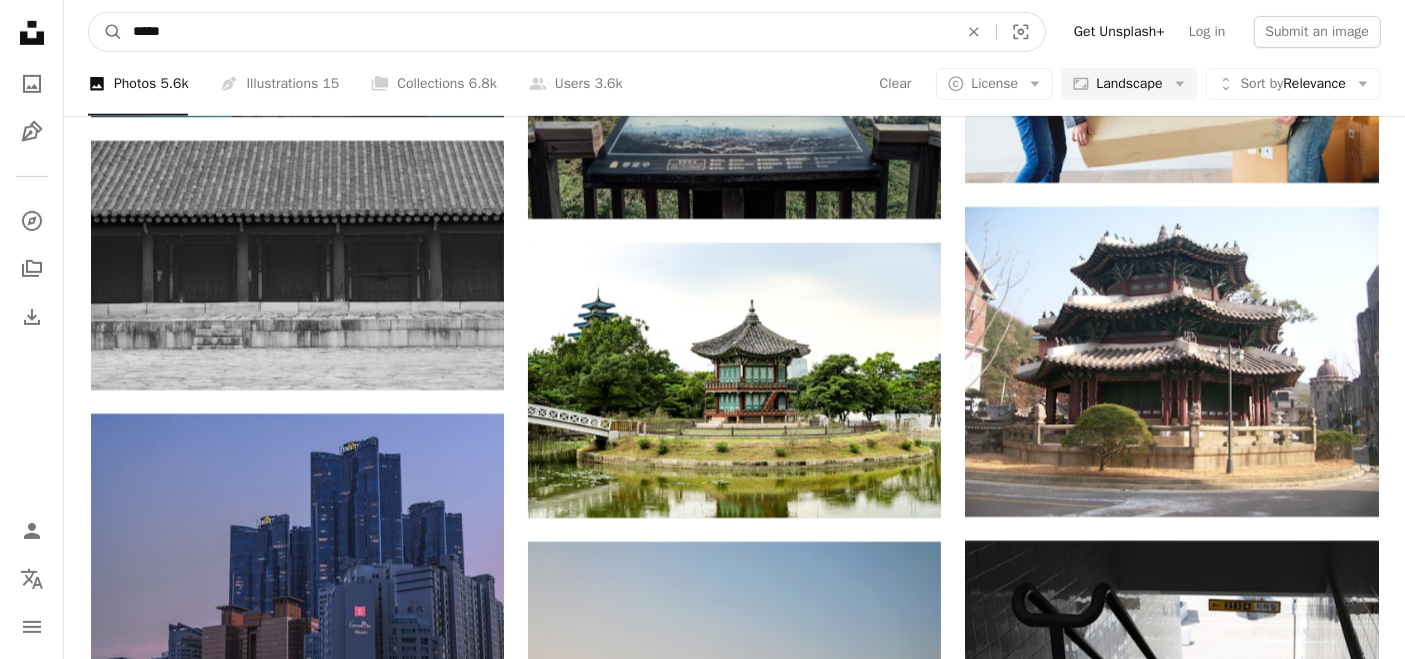 click on "*****" at bounding box center [537, 32] 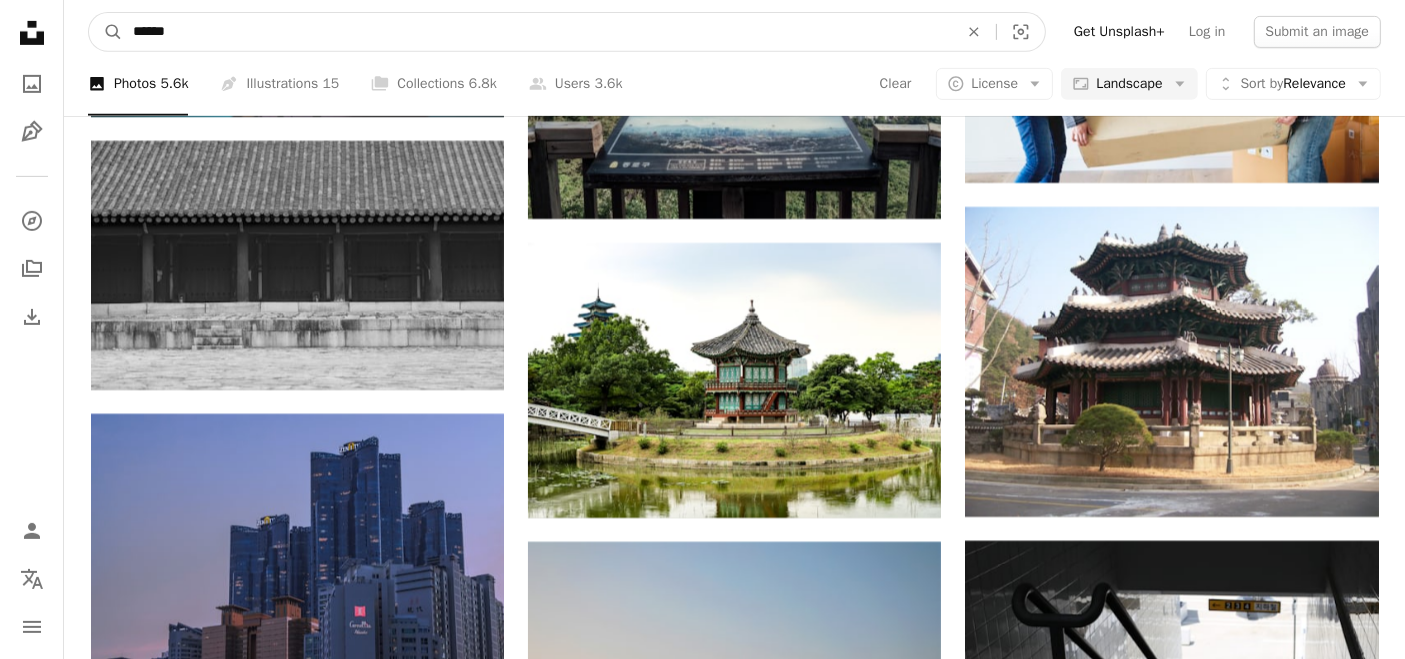 click on "A magnifying glass" at bounding box center (106, 32) 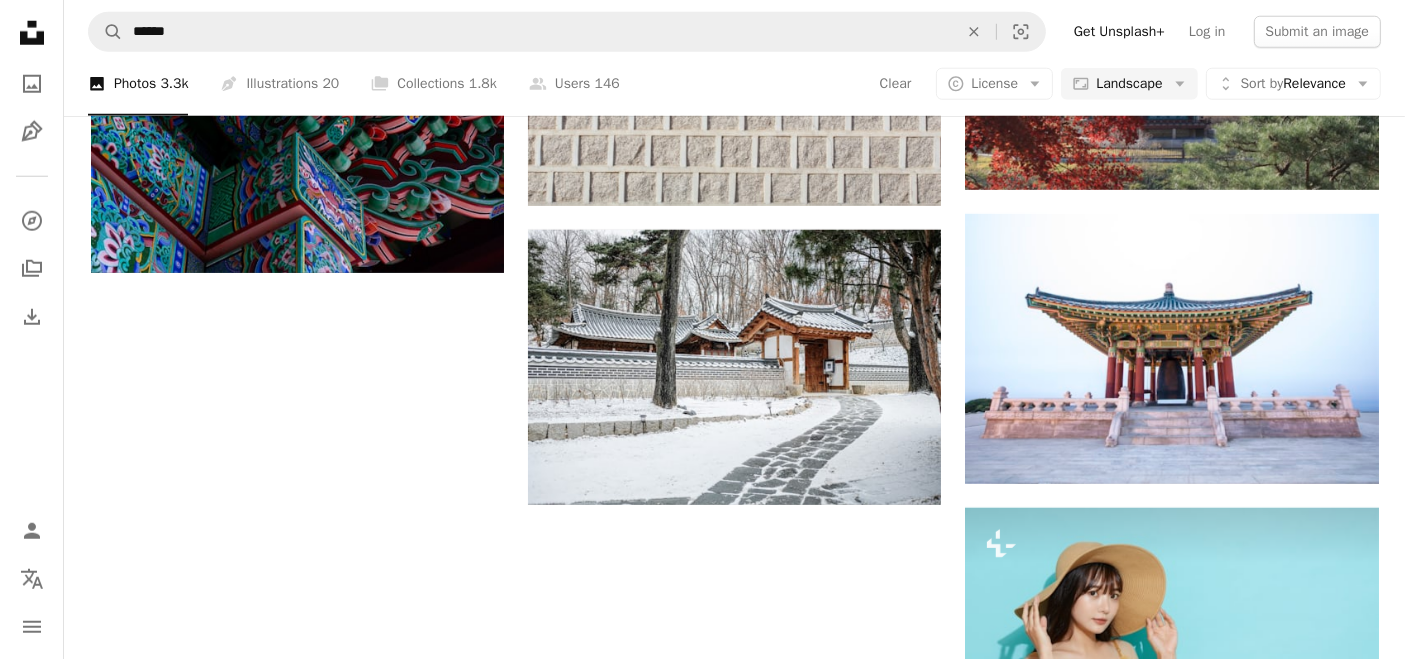scroll, scrollTop: 2002, scrollLeft: 0, axis: vertical 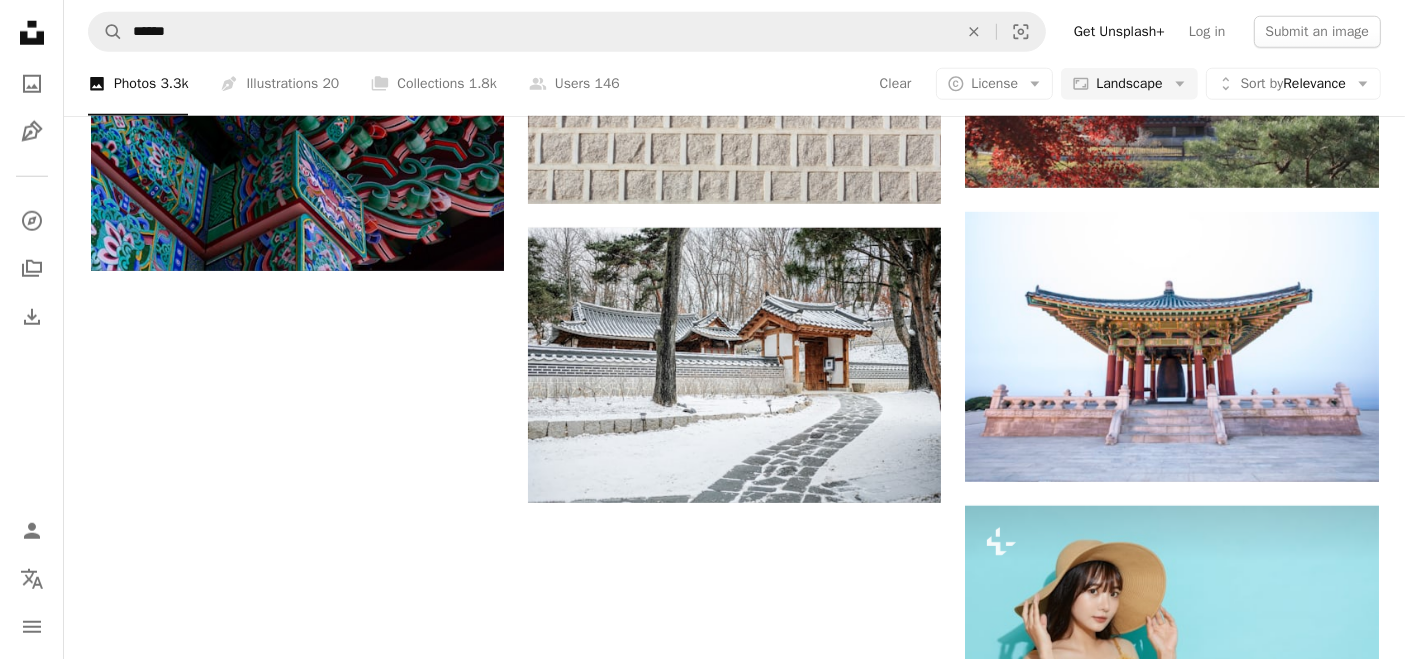 click on "Load more" at bounding box center (735, 1179) 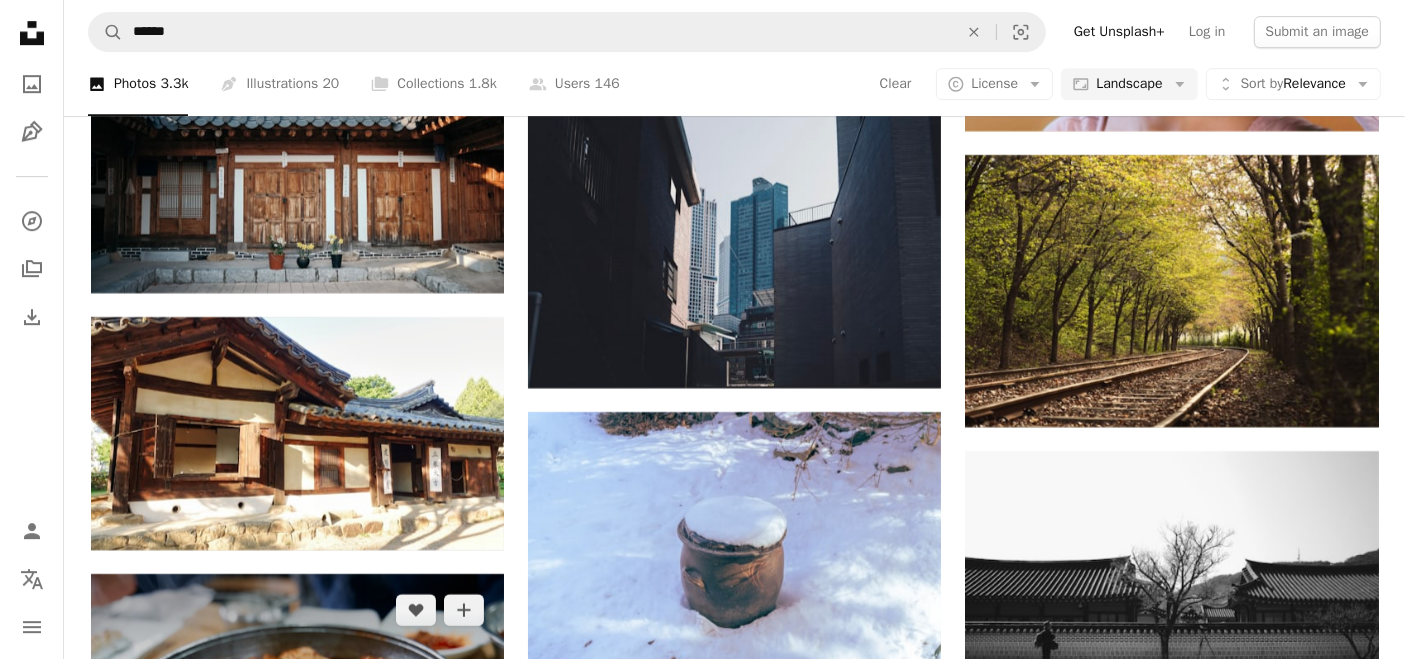 scroll, scrollTop: 13968, scrollLeft: 0, axis: vertical 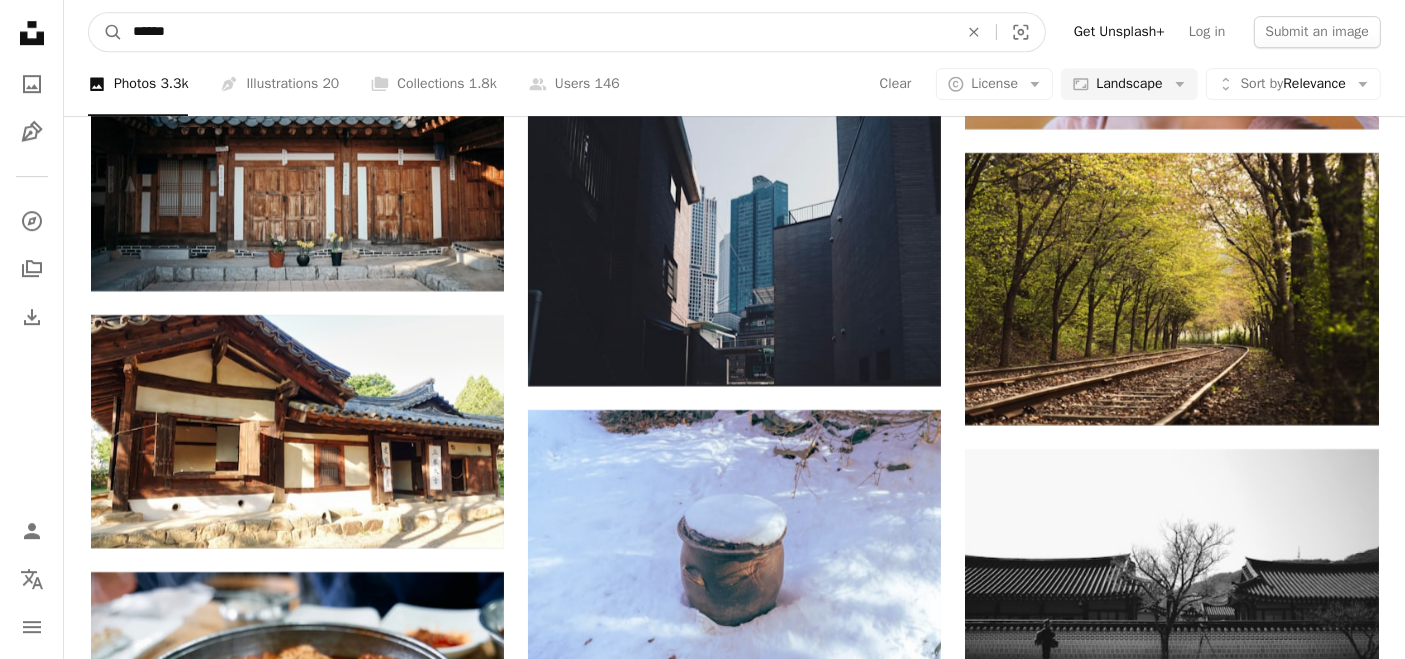 click on "******" at bounding box center [537, 32] 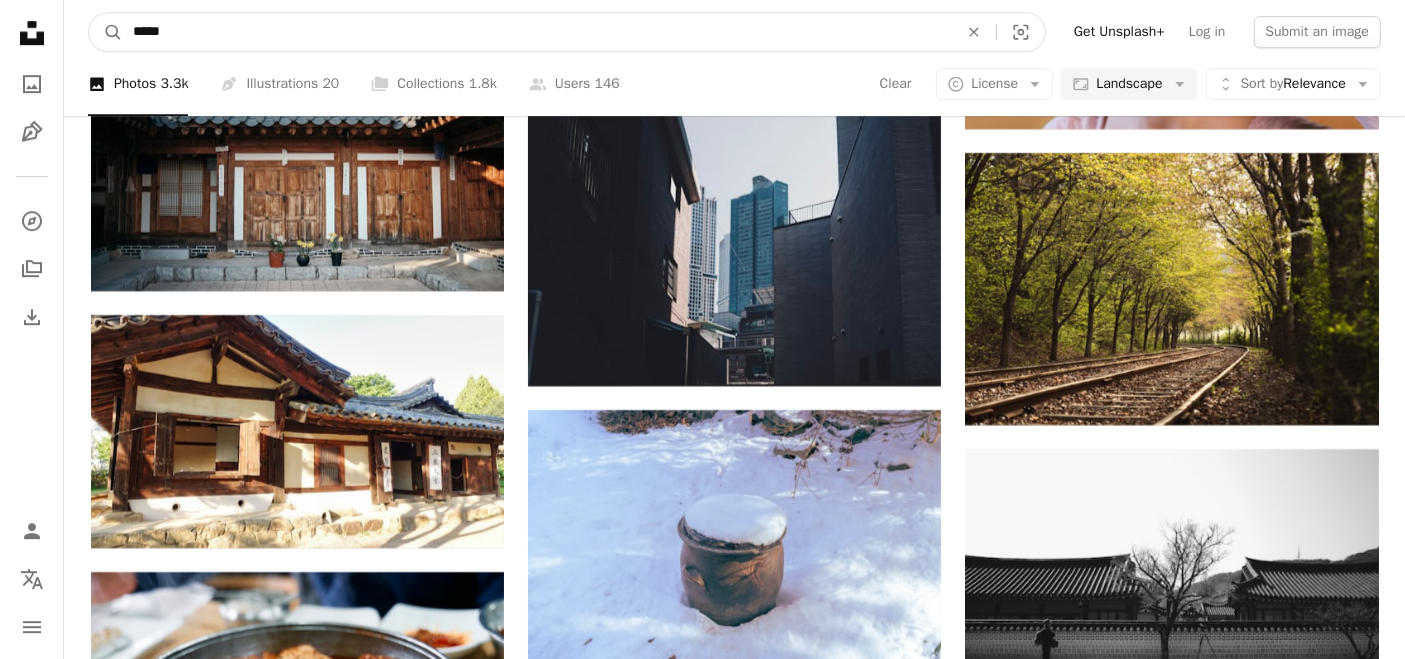type on "*****" 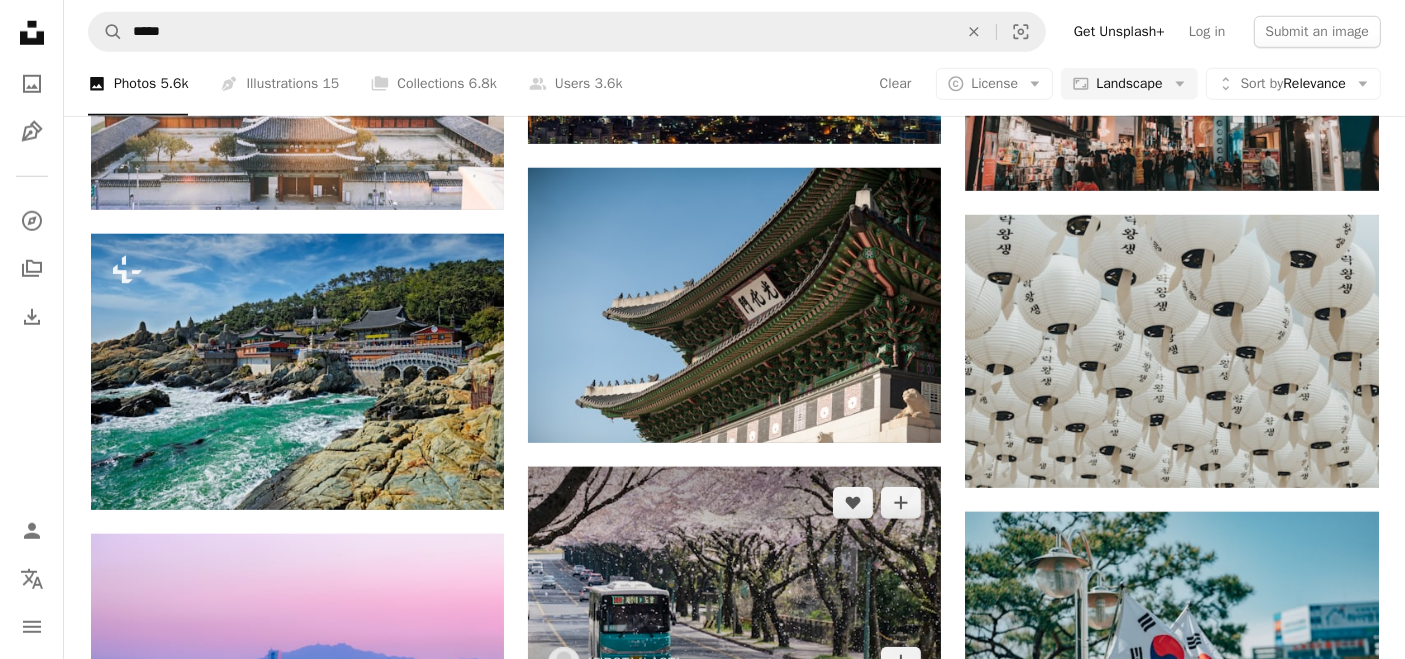 scroll, scrollTop: 1742, scrollLeft: 0, axis: vertical 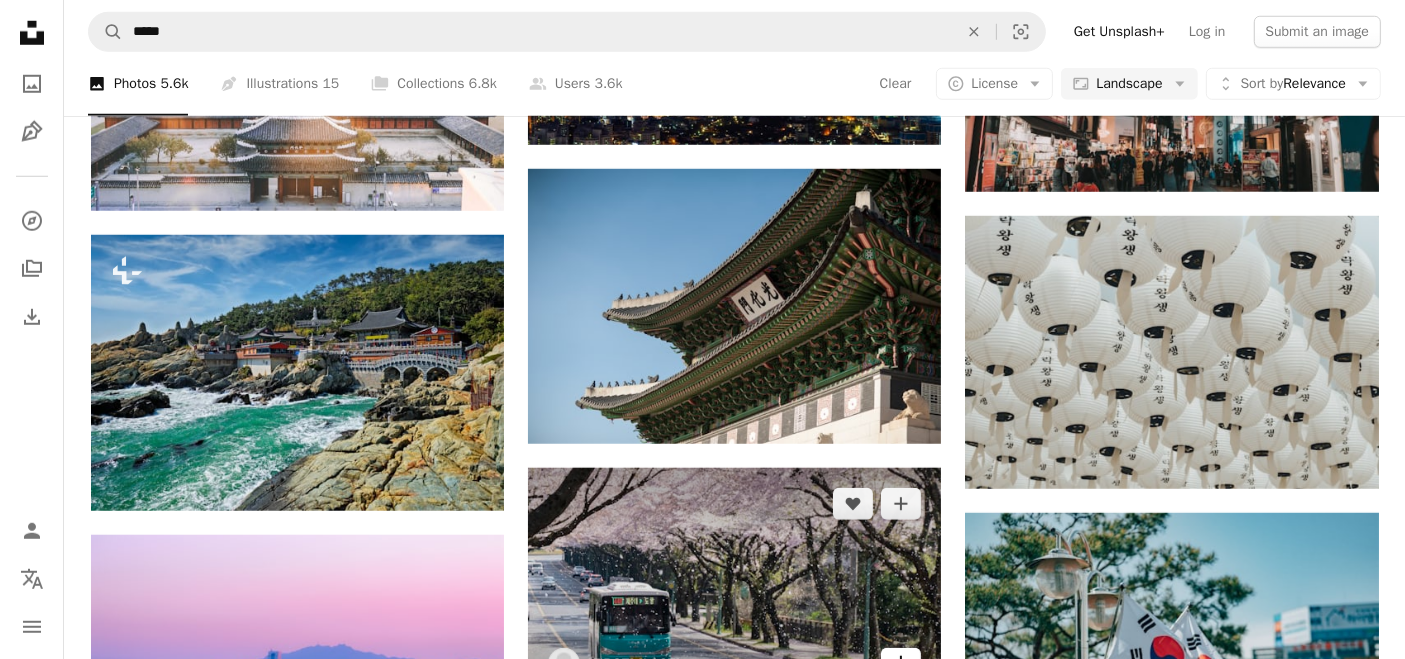 click on "Arrow pointing down" 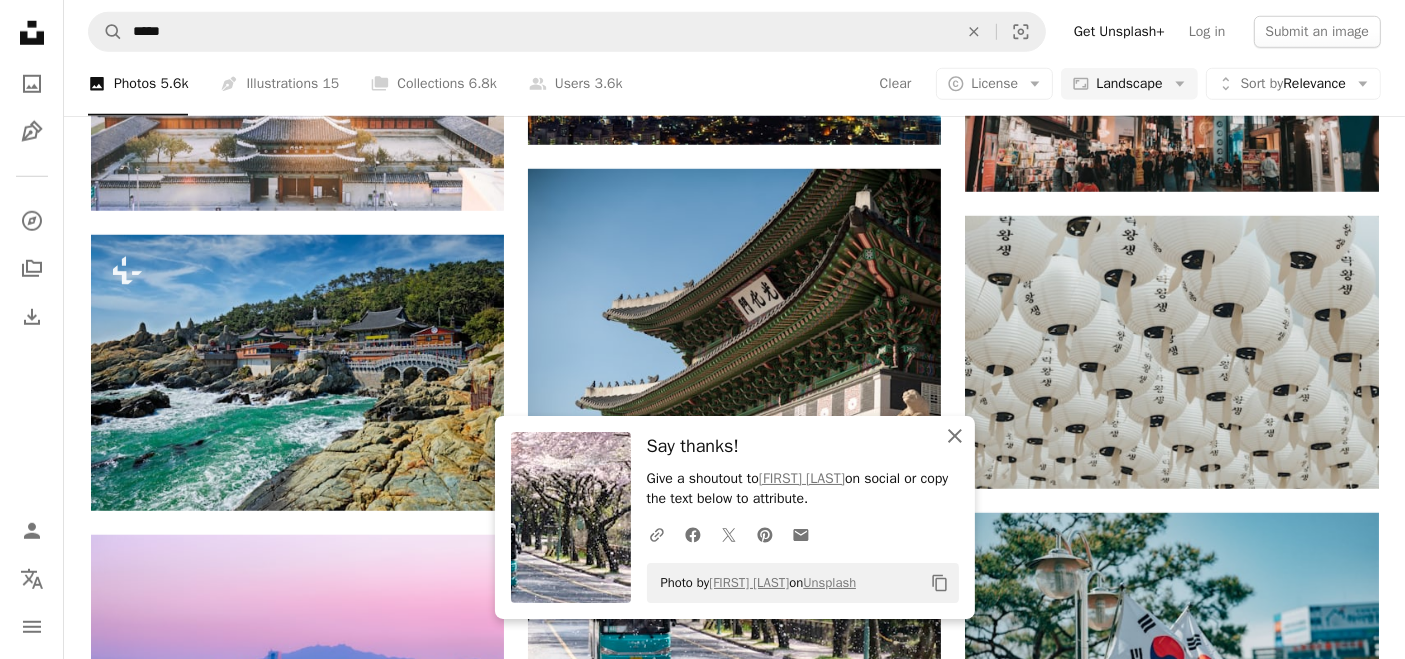 click 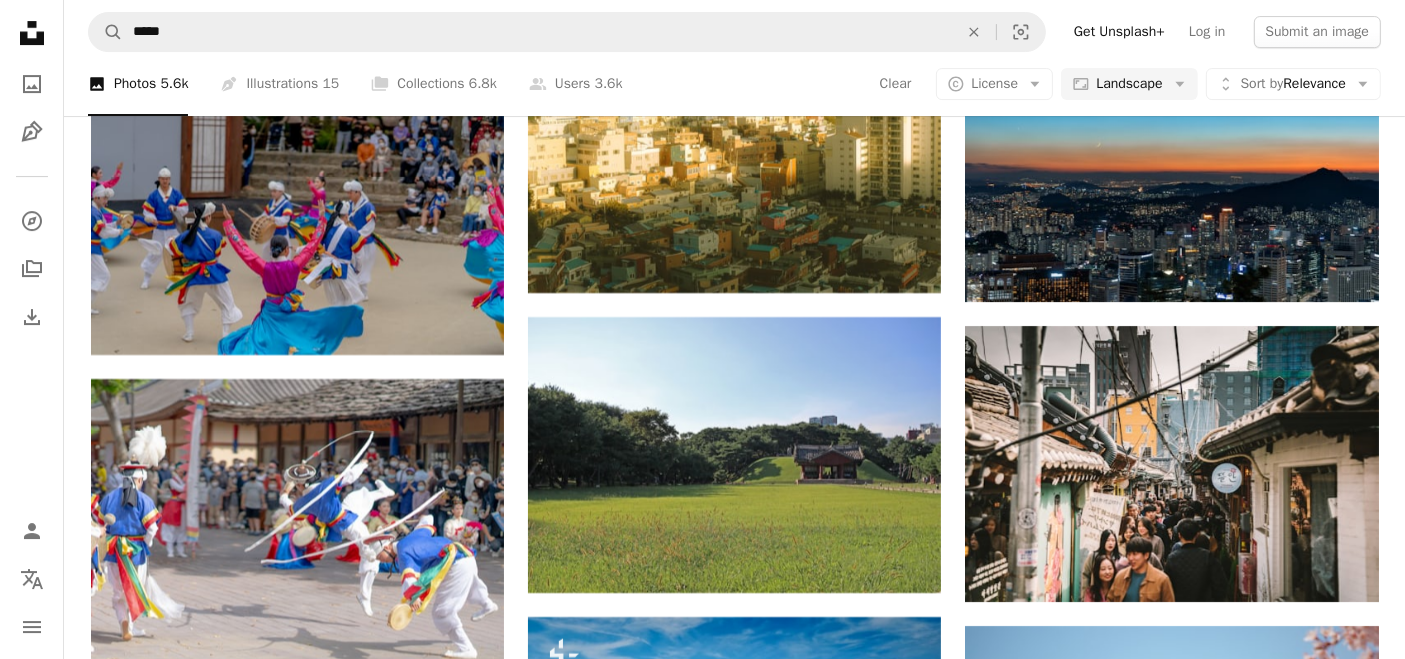 scroll, scrollTop: 6905, scrollLeft: 0, axis: vertical 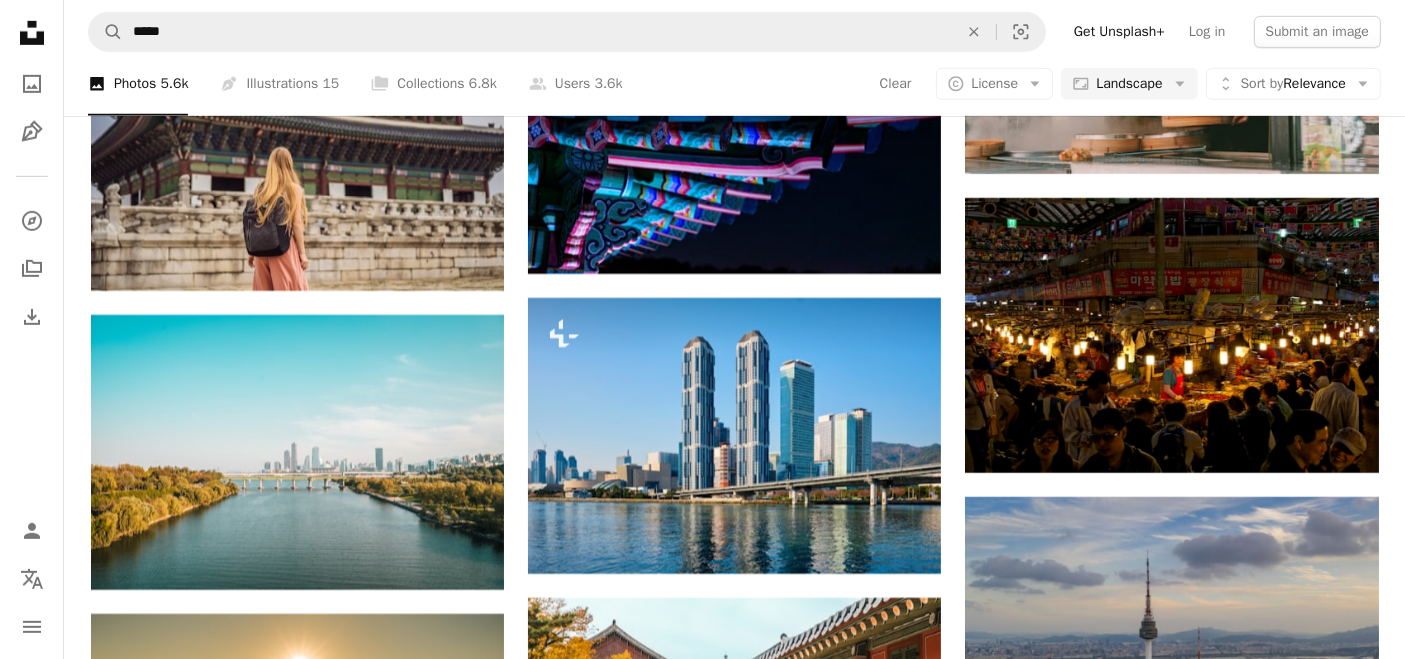 click at bounding box center [127, 1154] 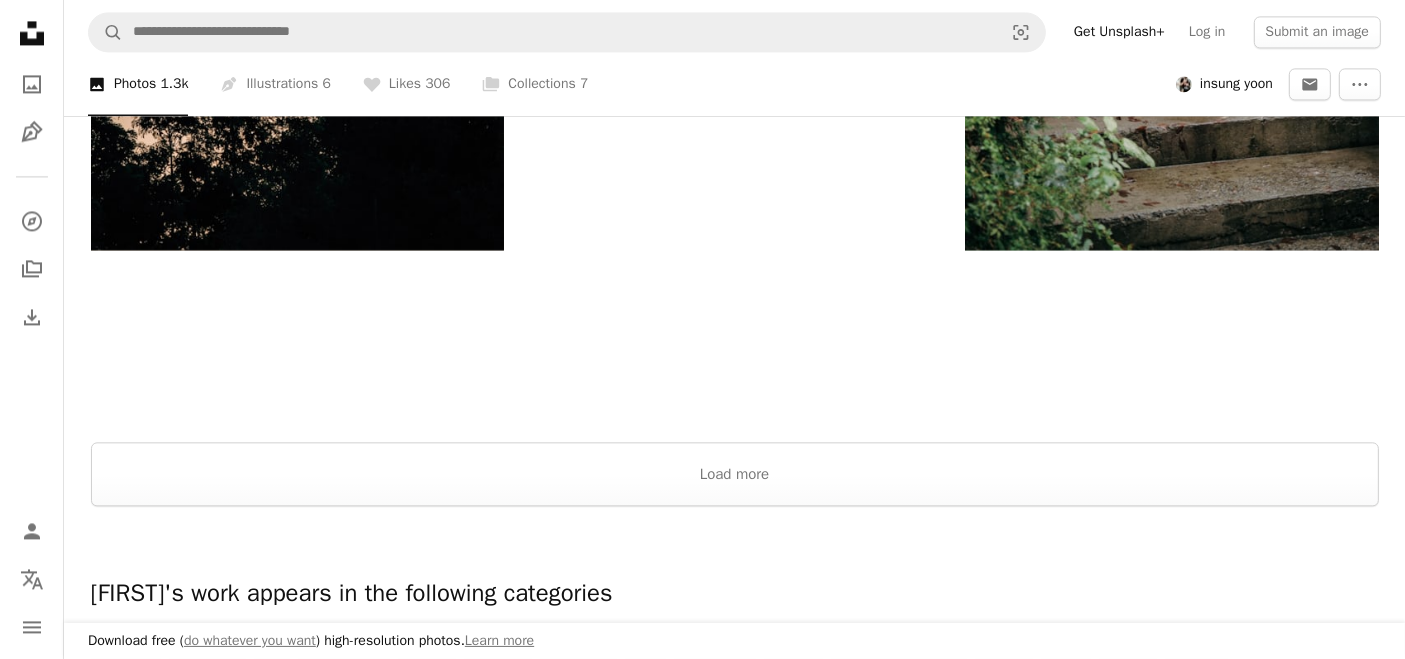 scroll, scrollTop: 4534, scrollLeft: 0, axis: vertical 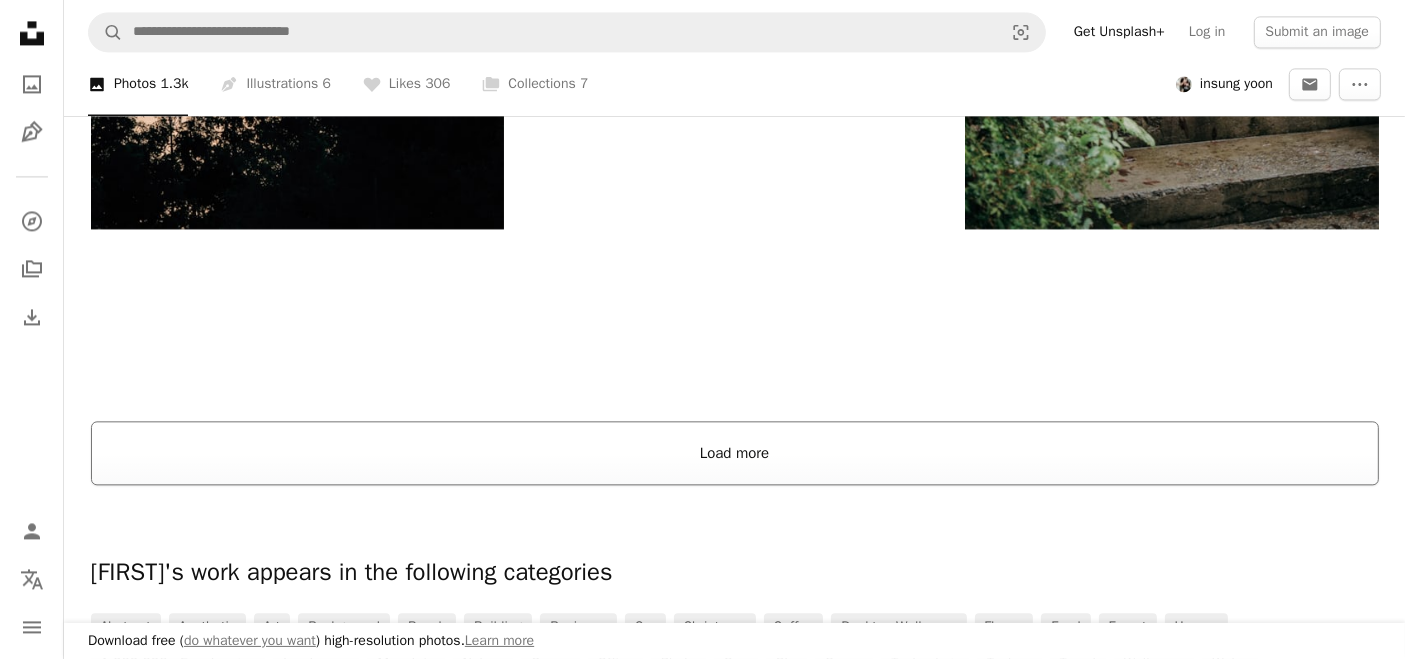 click on "Load more" at bounding box center [735, 453] 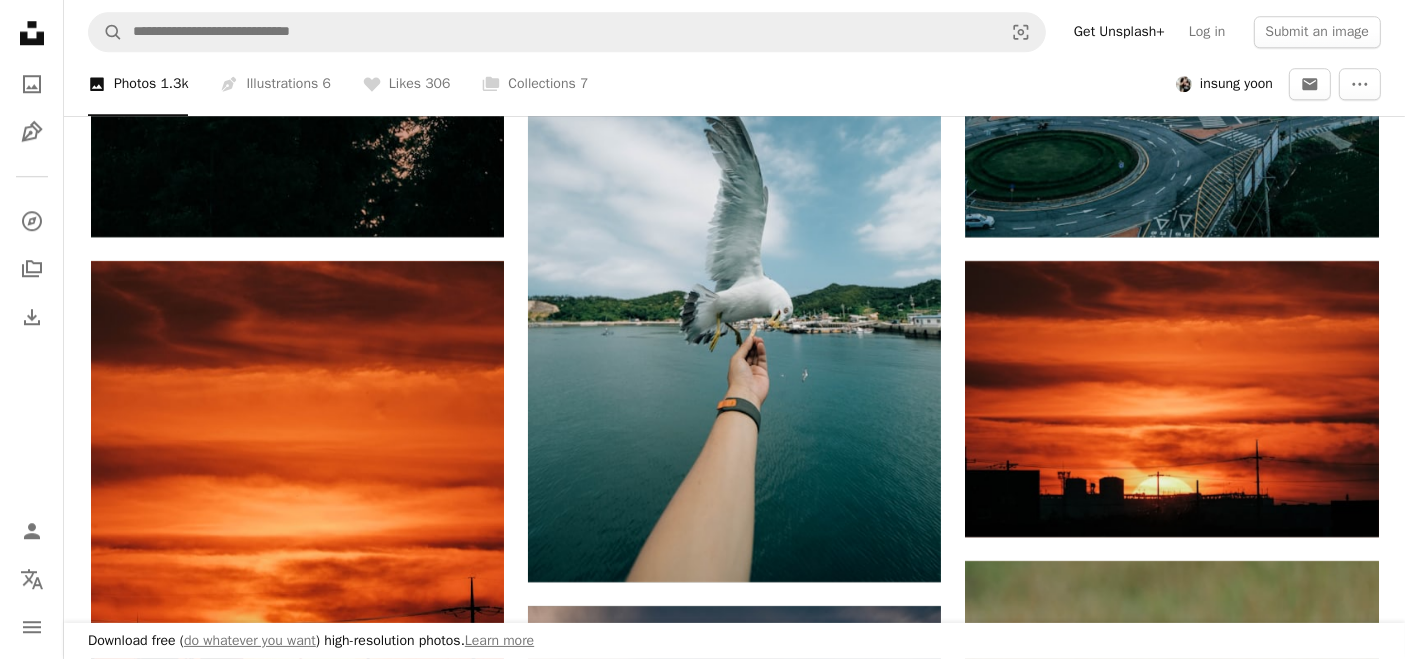 scroll, scrollTop: 5815, scrollLeft: 0, axis: vertical 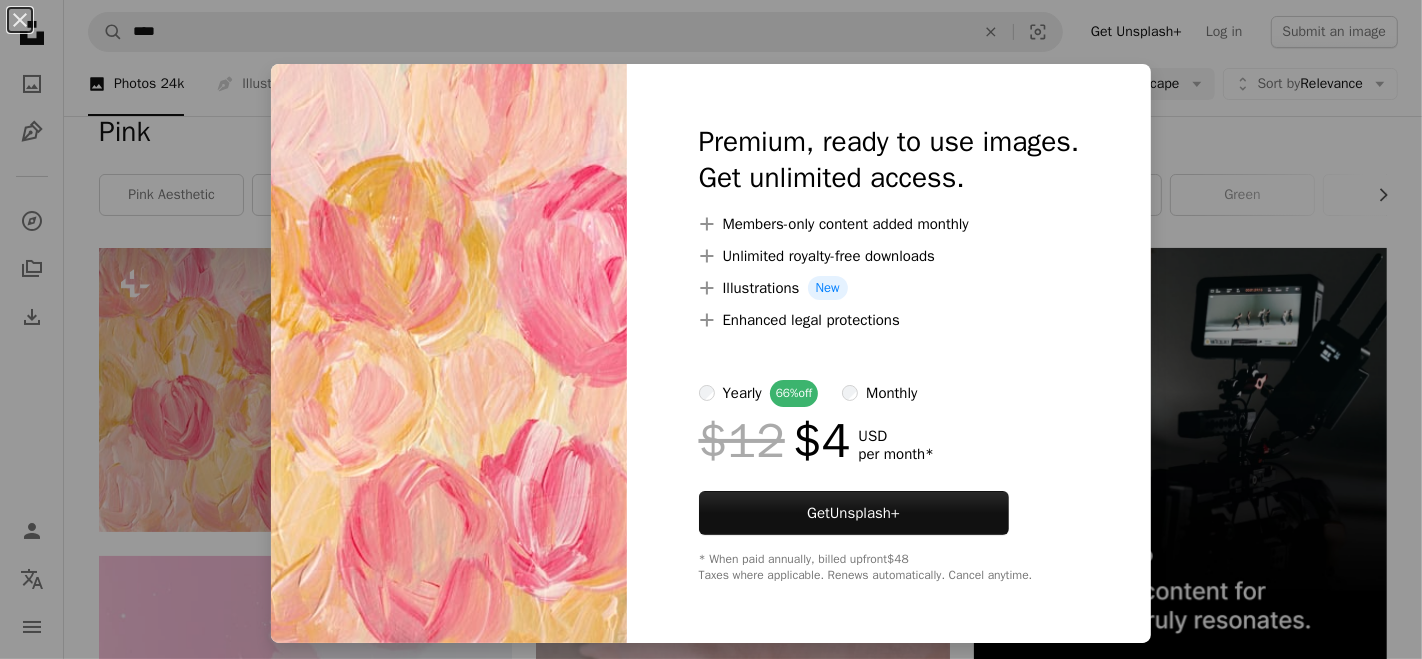 click on "An X shape Premium, ready to use images. Get unlimited access. A plus sign Members-only content added monthly A plus sign Unlimited royalty-free downloads A plus sign Illustrations  New A plus sign Enhanced legal protections yearly 66%  off monthly $12   $4 USD per month * Get  Unsplash+ * When paid annually, billed upfront  $48 Taxes where applicable. Renews automatically. Cancel anytime." at bounding box center [711, 329] 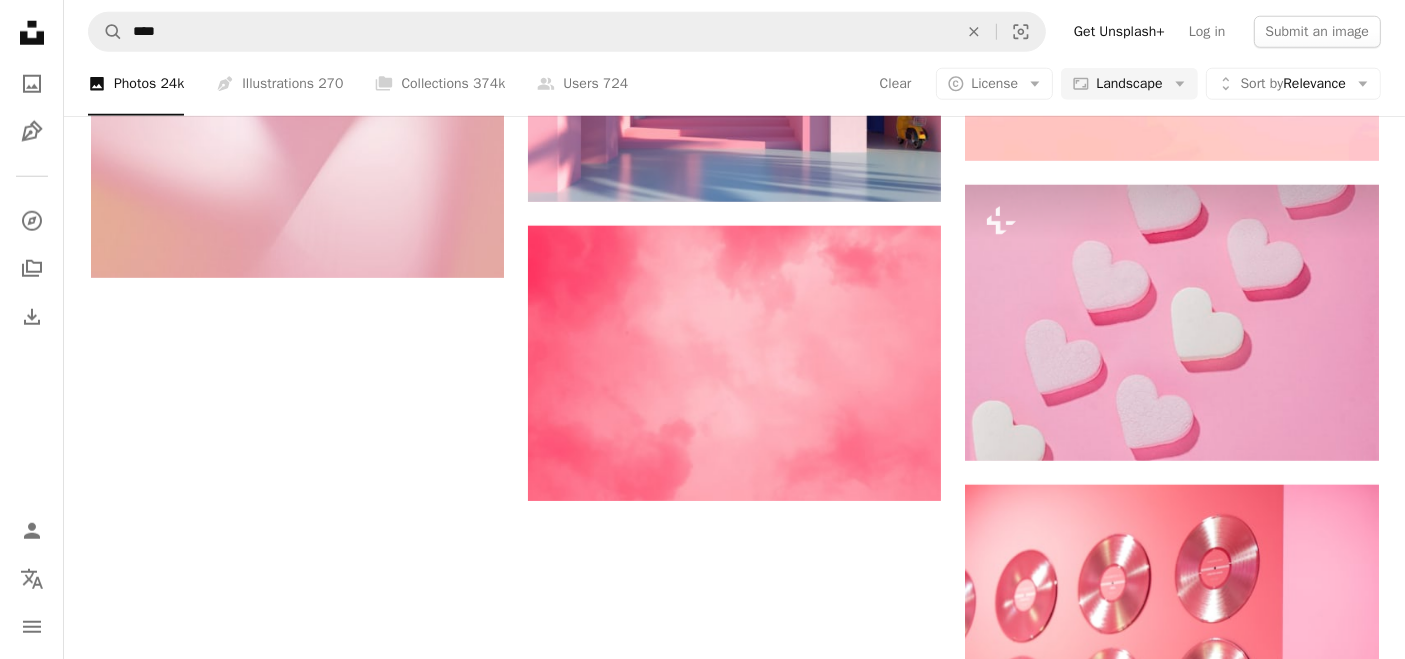 scroll, scrollTop: 2063, scrollLeft: 0, axis: vertical 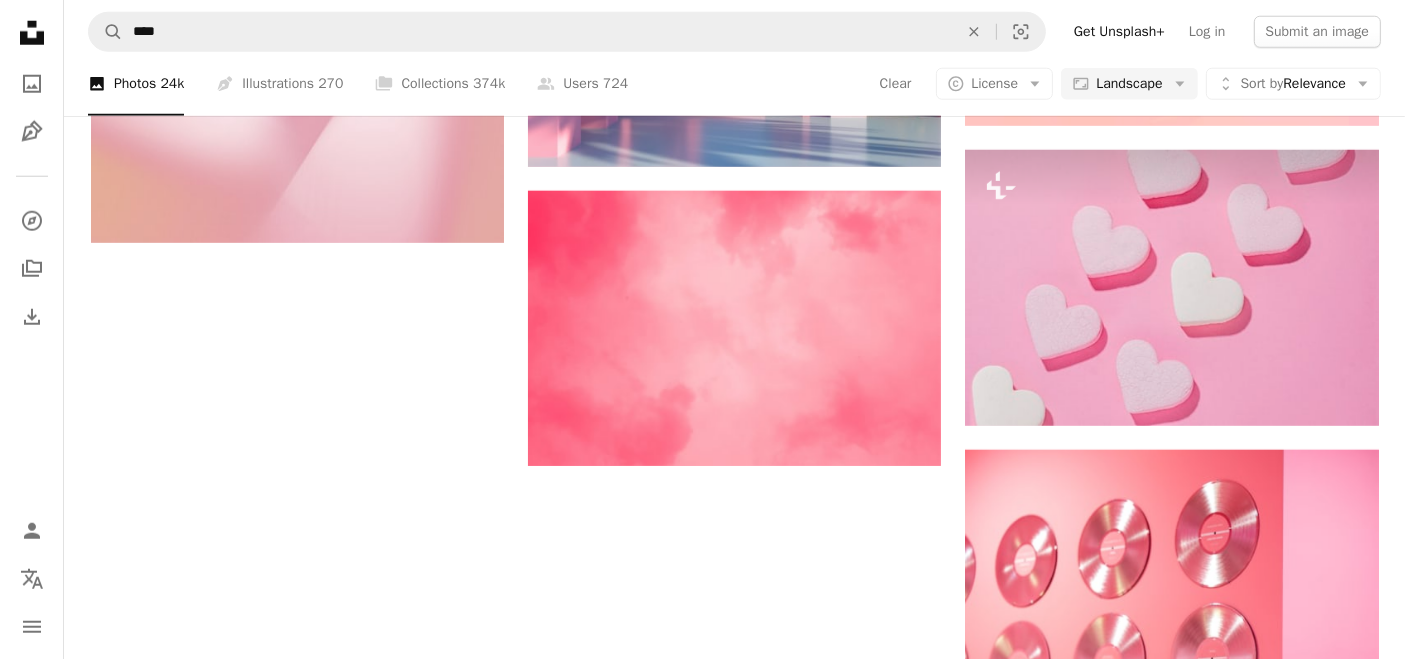 click on "Load more" at bounding box center (735, 1104) 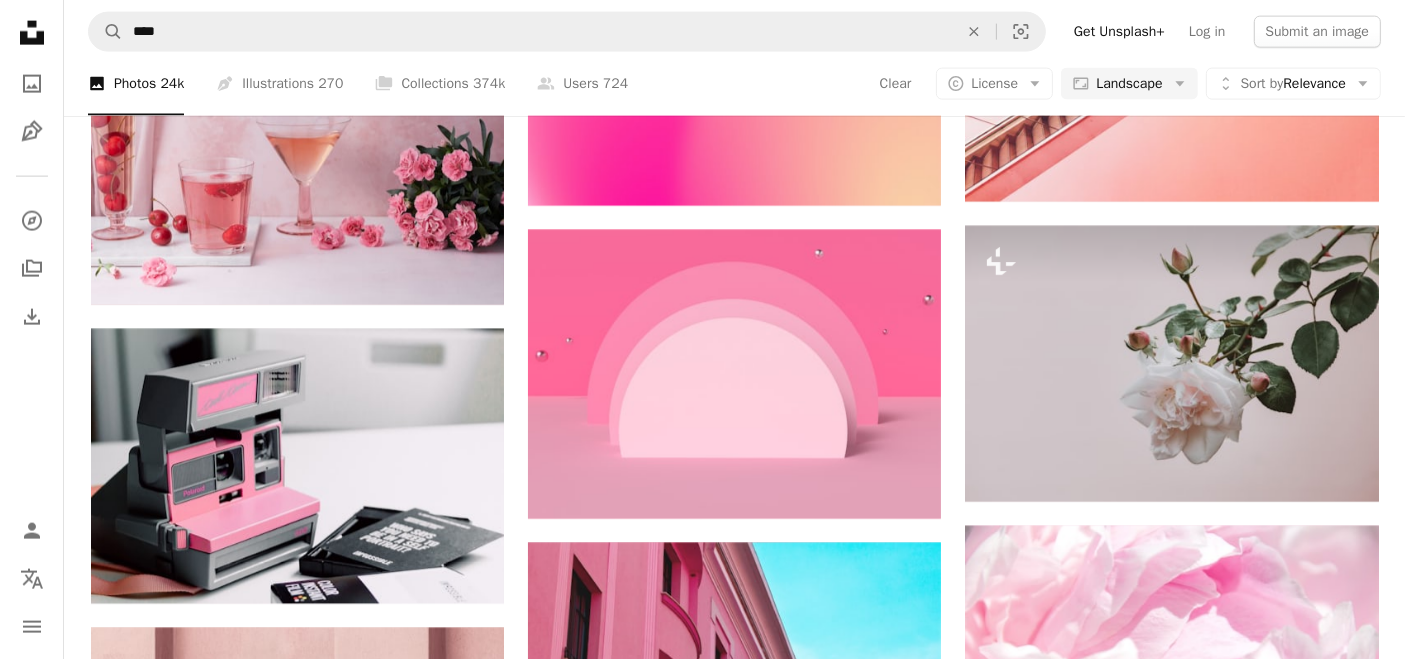 scroll, scrollTop: 10435, scrollLeft: 0, axis: vertical 